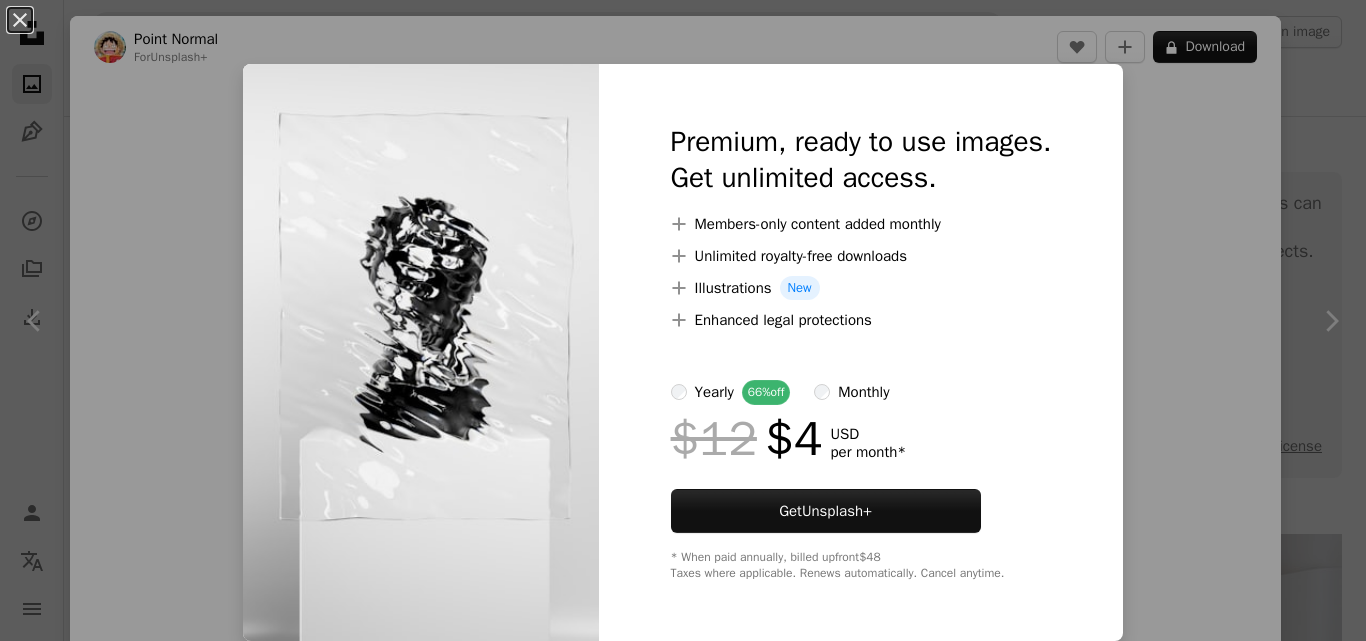 scroll, scrollTop: 800, scrollLeft: 0, axis: vertical 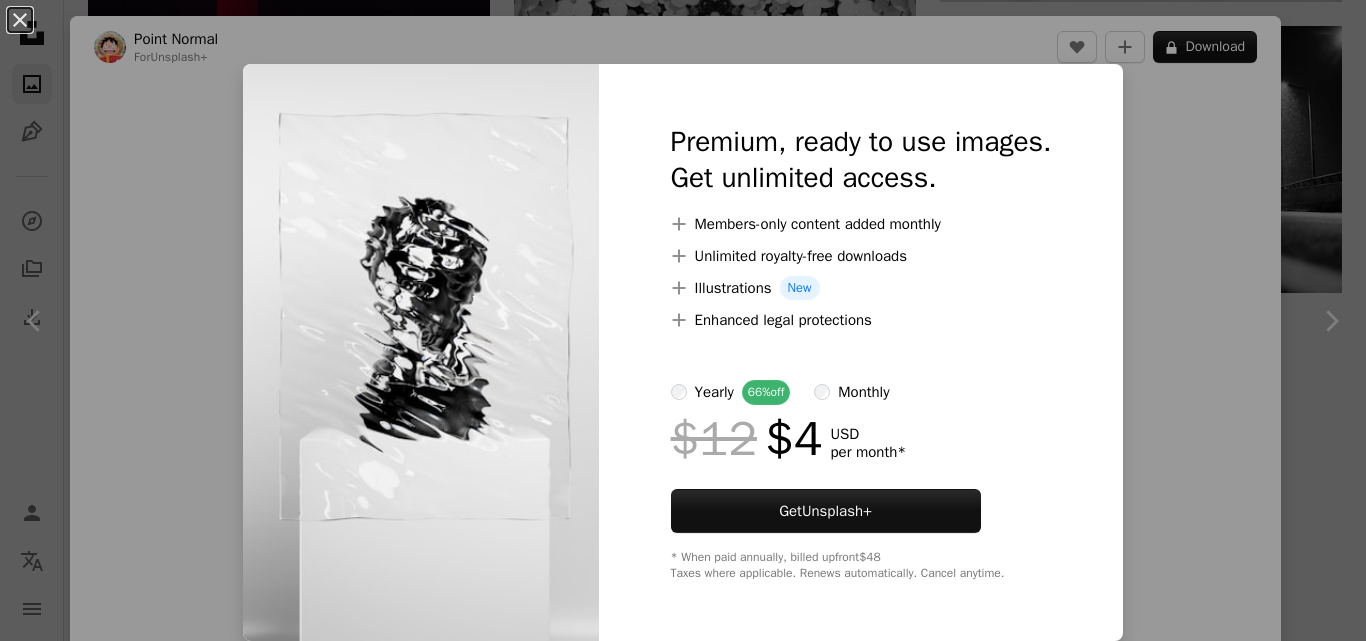 click at bounding box center [421, 352] 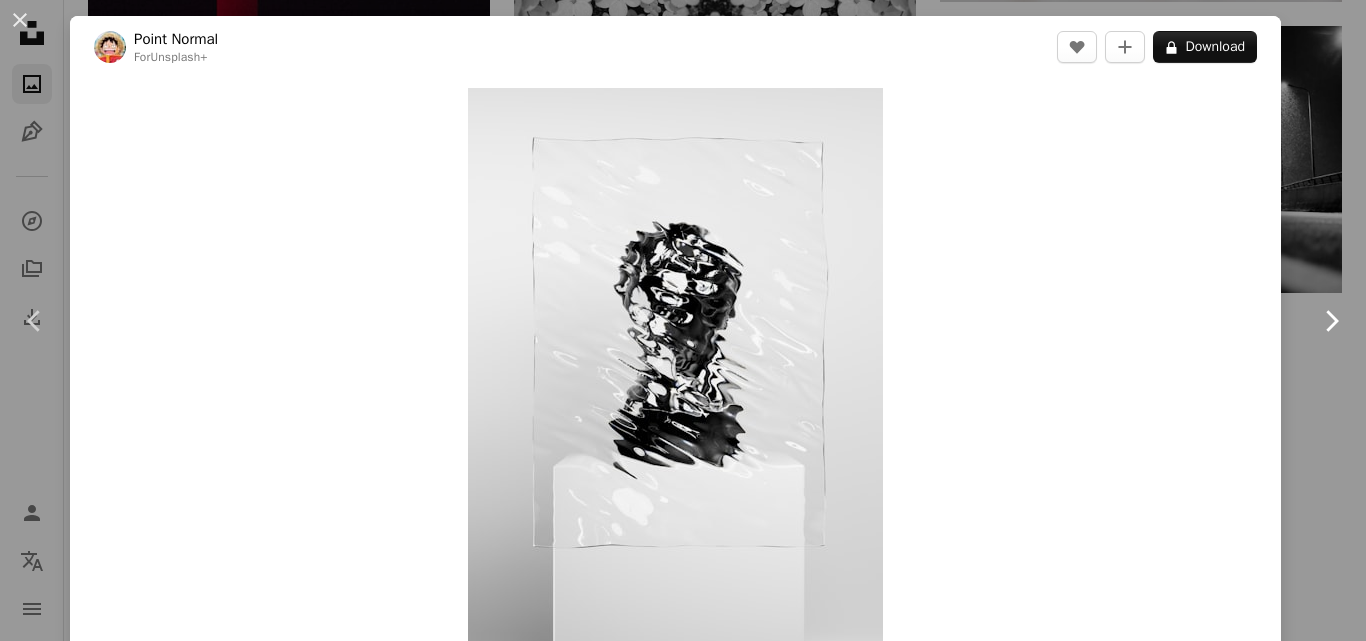 click on "Chevron right" 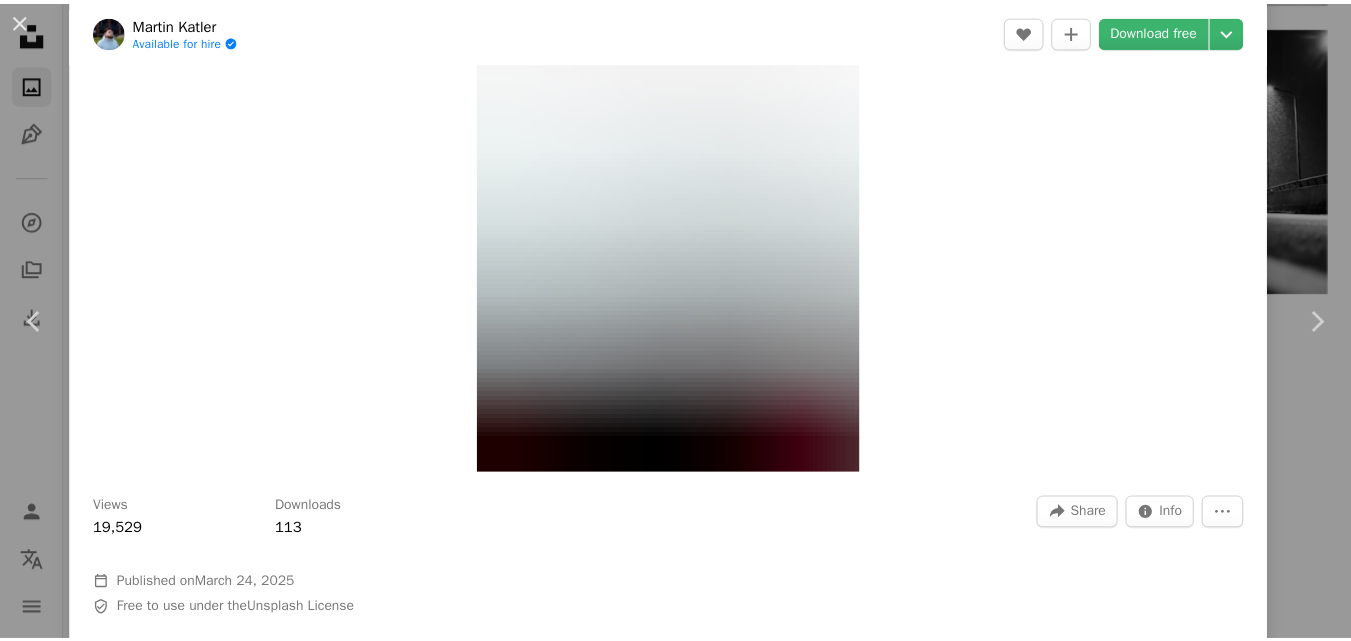 scroll, scrollTop: 0, scrollLeft: 0, axis: both 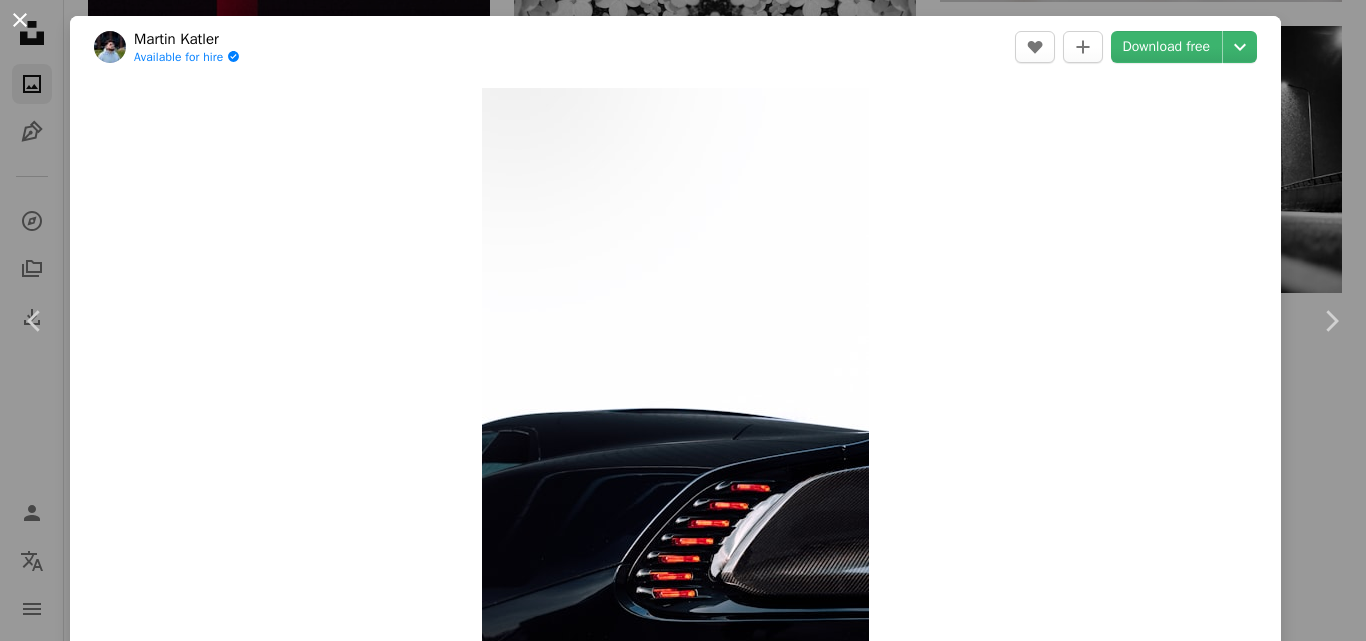click on "An X shape" at bounding box center [20, 20] 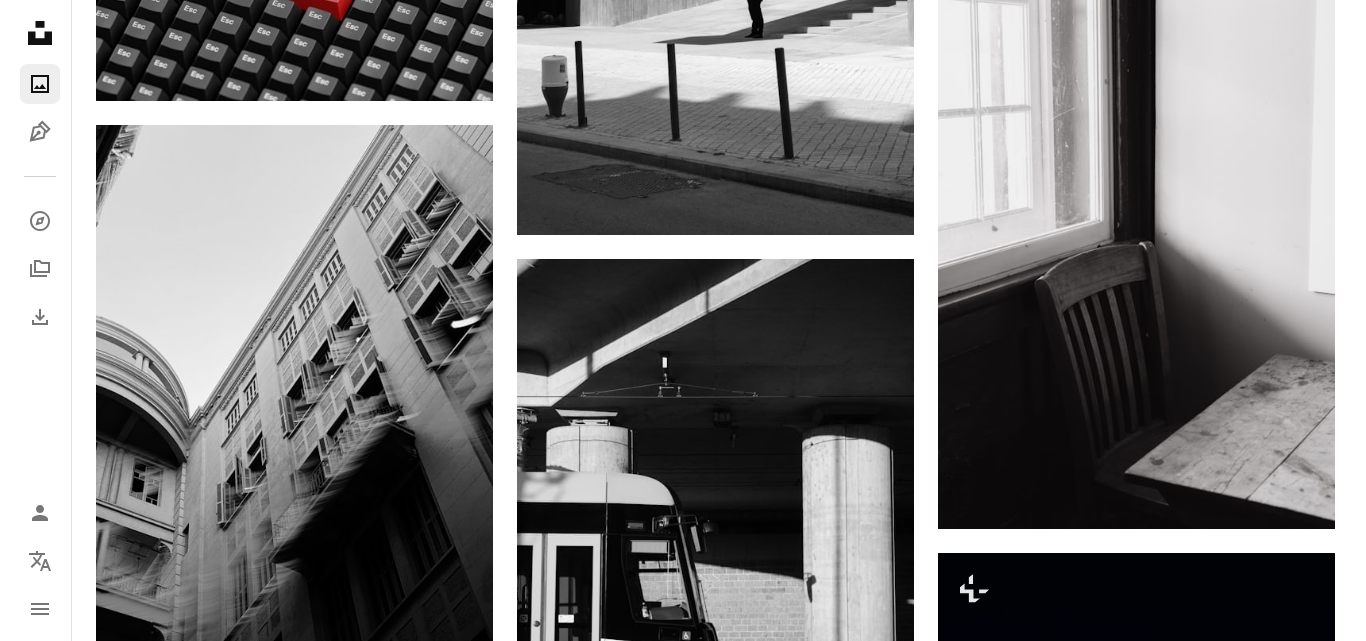 scroll, scrollTop: 1800, scrollLeft: 0, axis: vertical 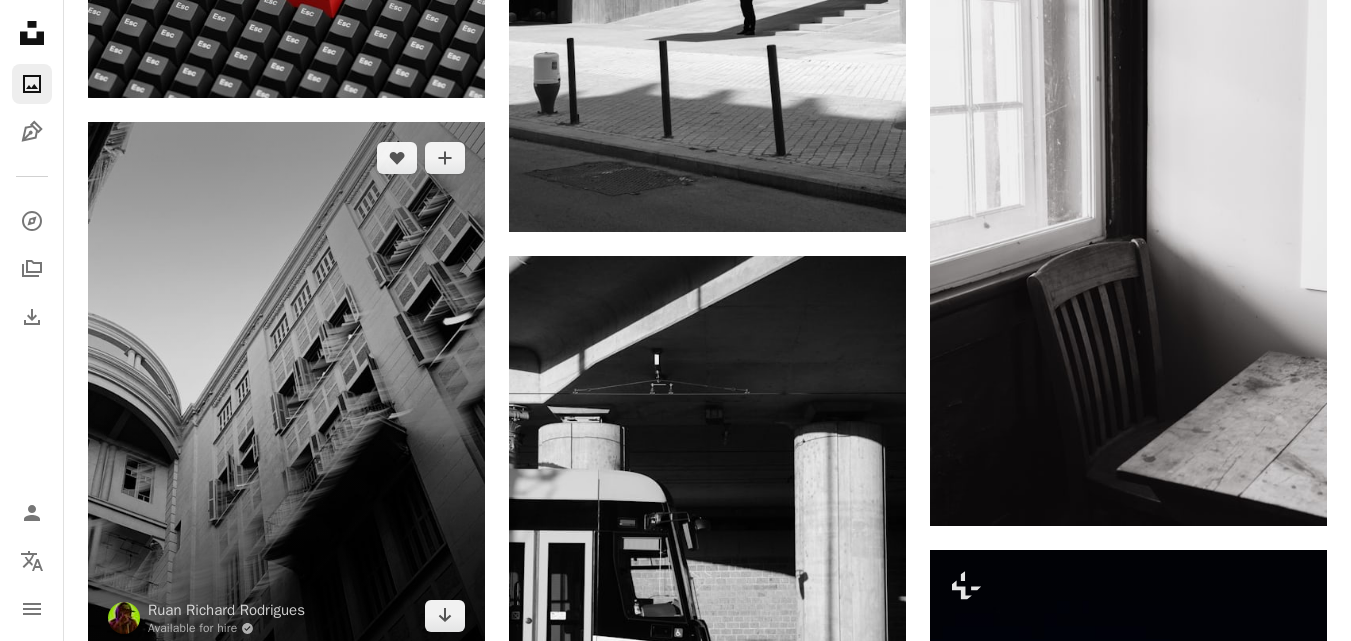 drag, startPoint x: 290, startPoint y: 278, endPoint x: 293, endPoint y: 289, distance: 11.401754 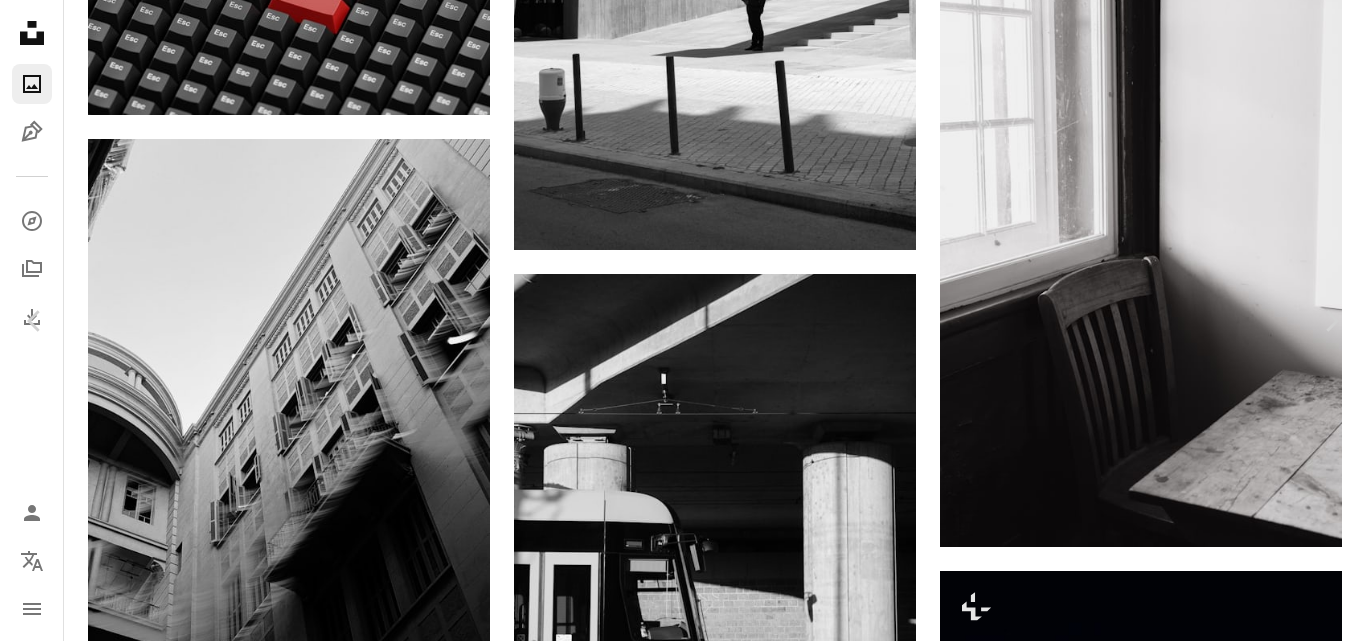 click on "Download free" at bounding box center (1167, 3058) 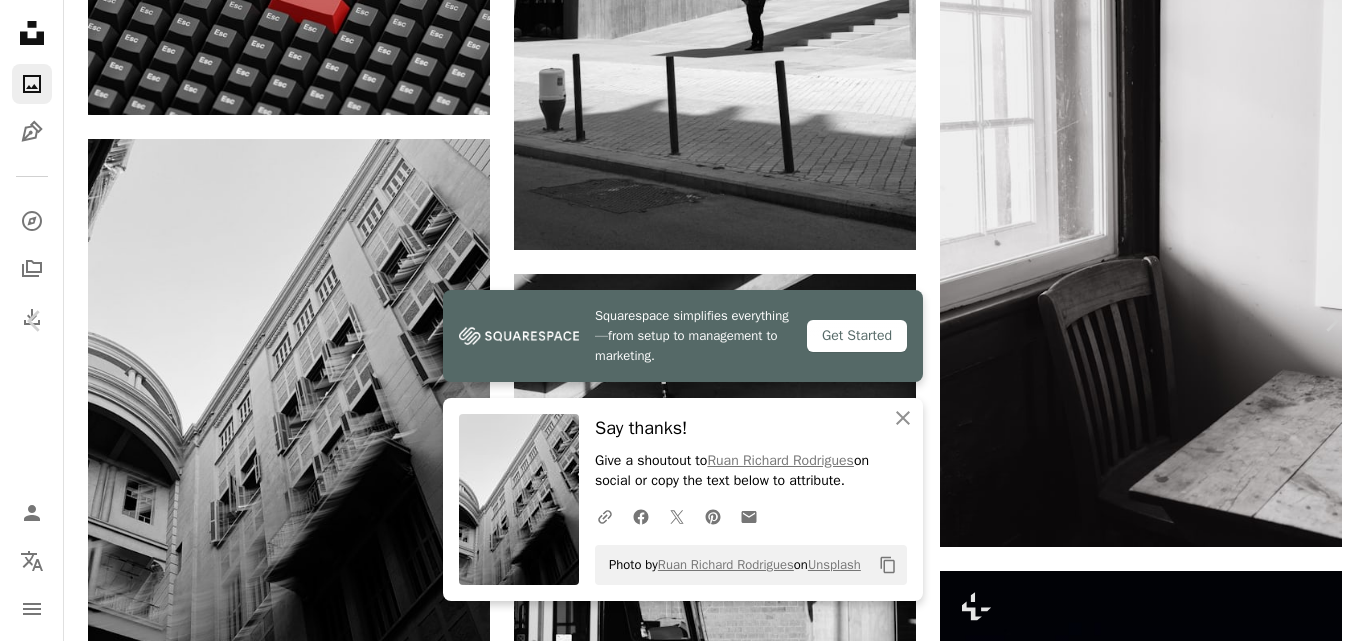 click on "Zoom in" at bounding box center (675, 3389) 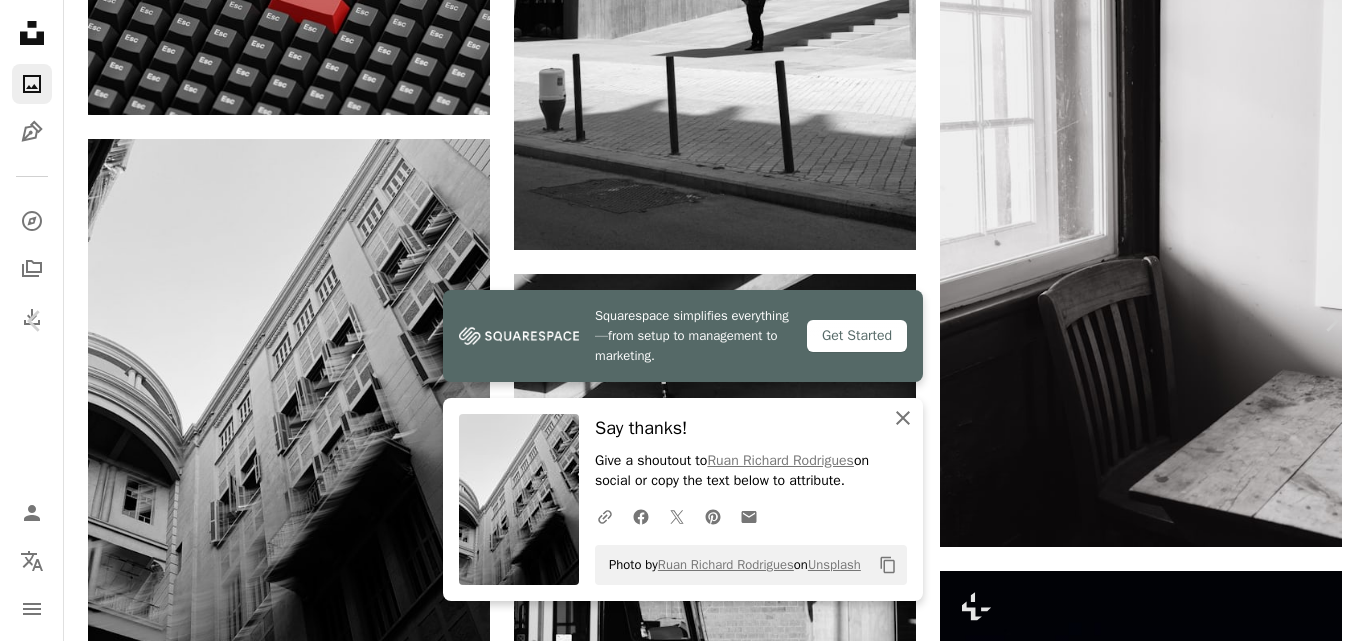 click on "An X shape" 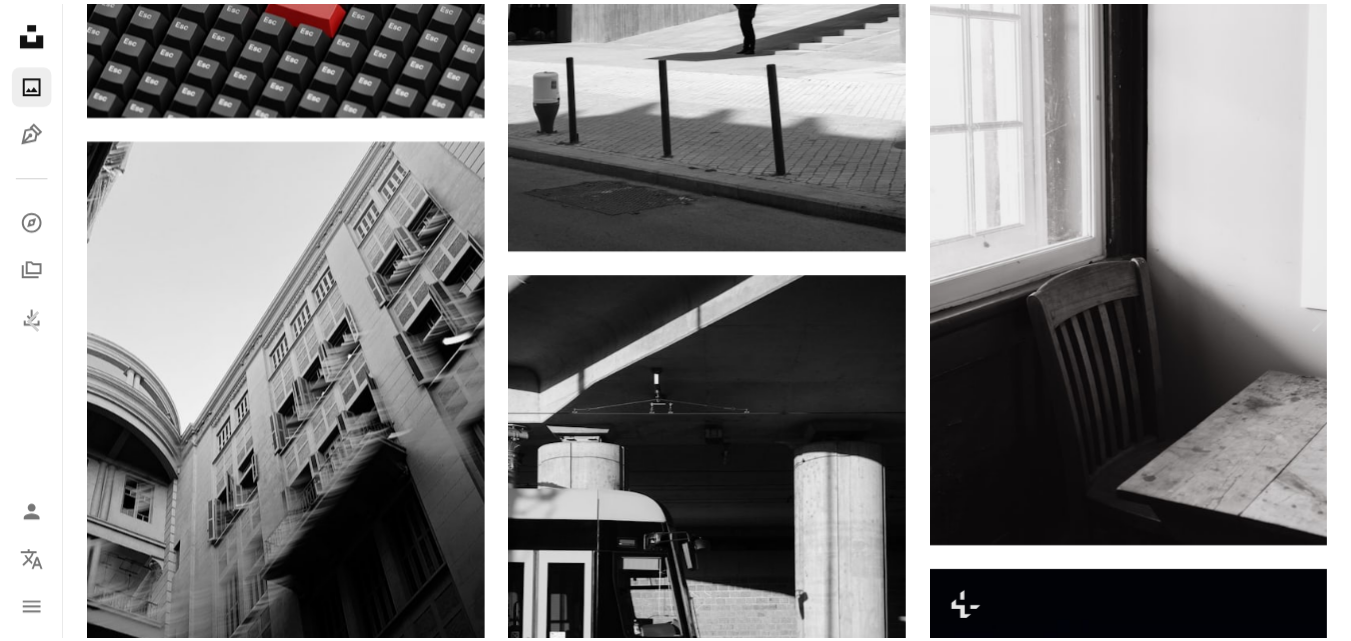 scroll, scrollTop: 400, scrollLeft: 0, axis: vertical 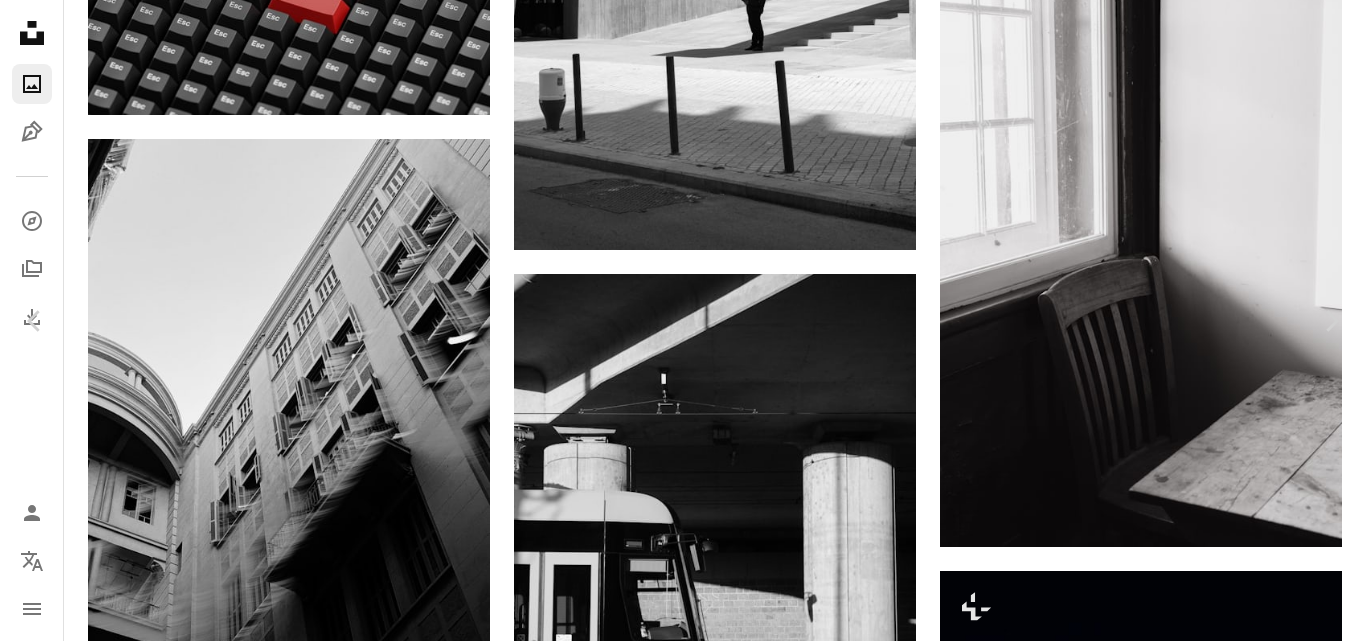 click on "An X shape" at bounding box center (20, 20) 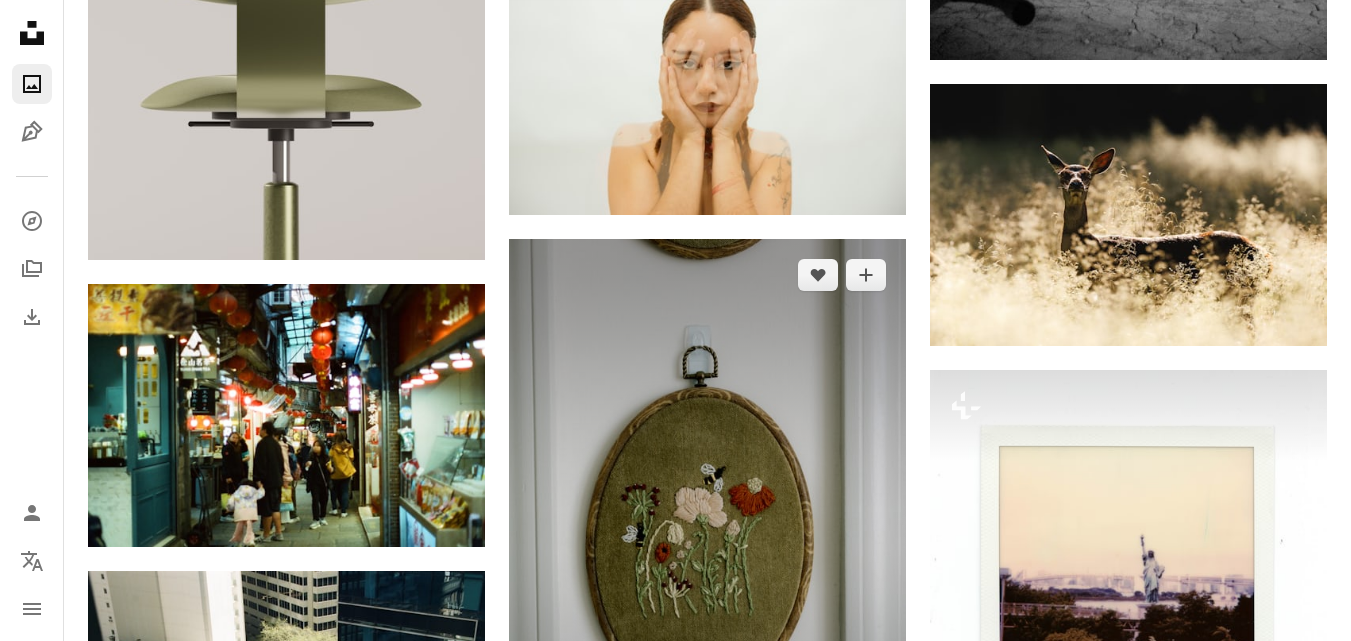 scroll, scrollTop: 9700, scrollLeft: 0, axis: vertical 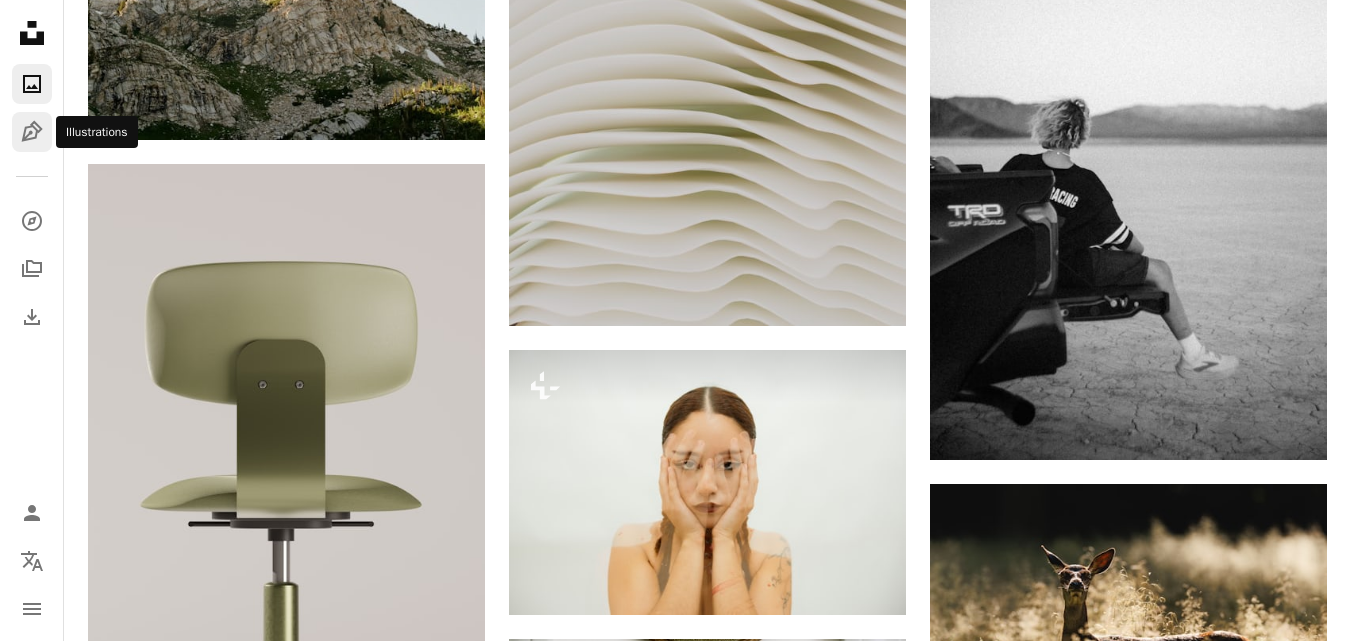 click 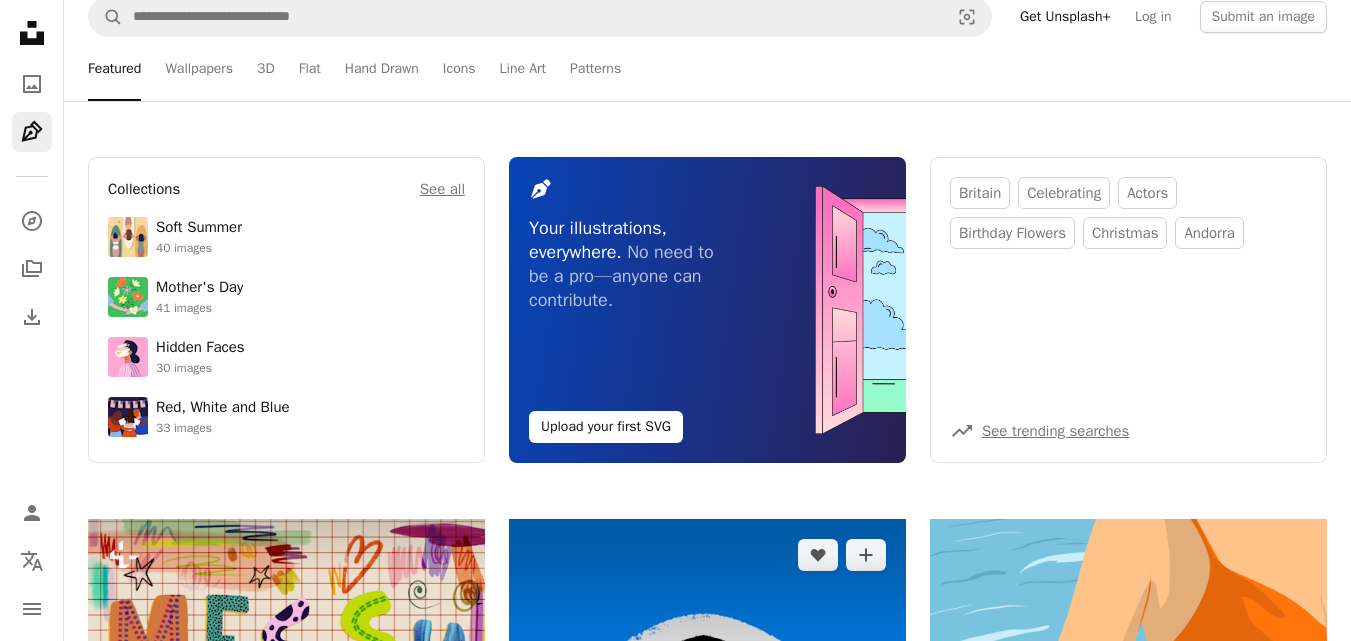 scroll, scrollTop: 0, scrollLeft: 0, axis: both 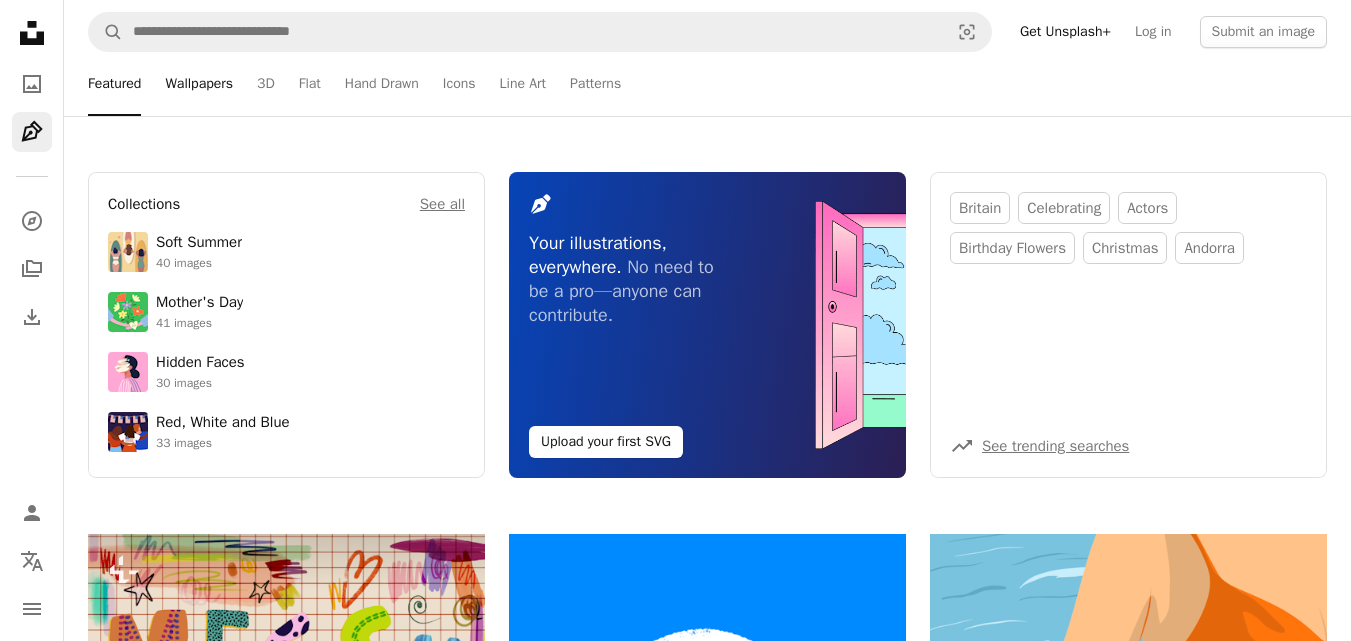 click on "Wallpapers" at bounding box center (199, 84) 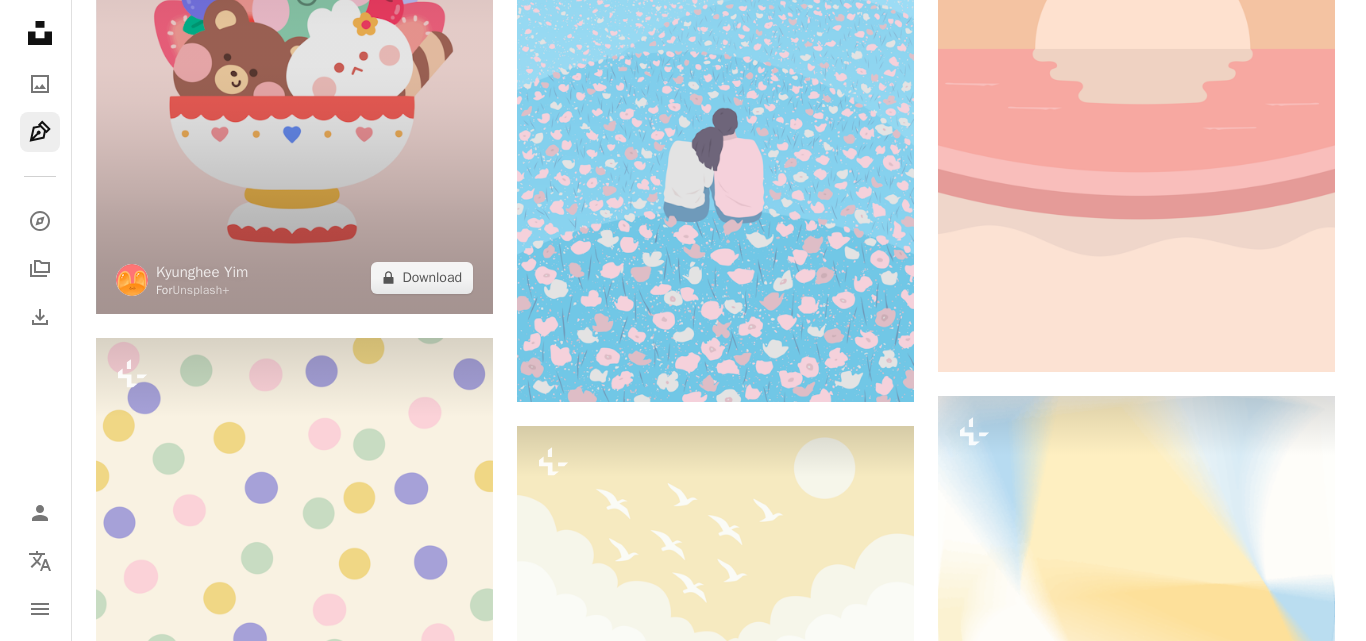scroll, scrollTop: 1100, scrollLeft: 0, axis: vertical 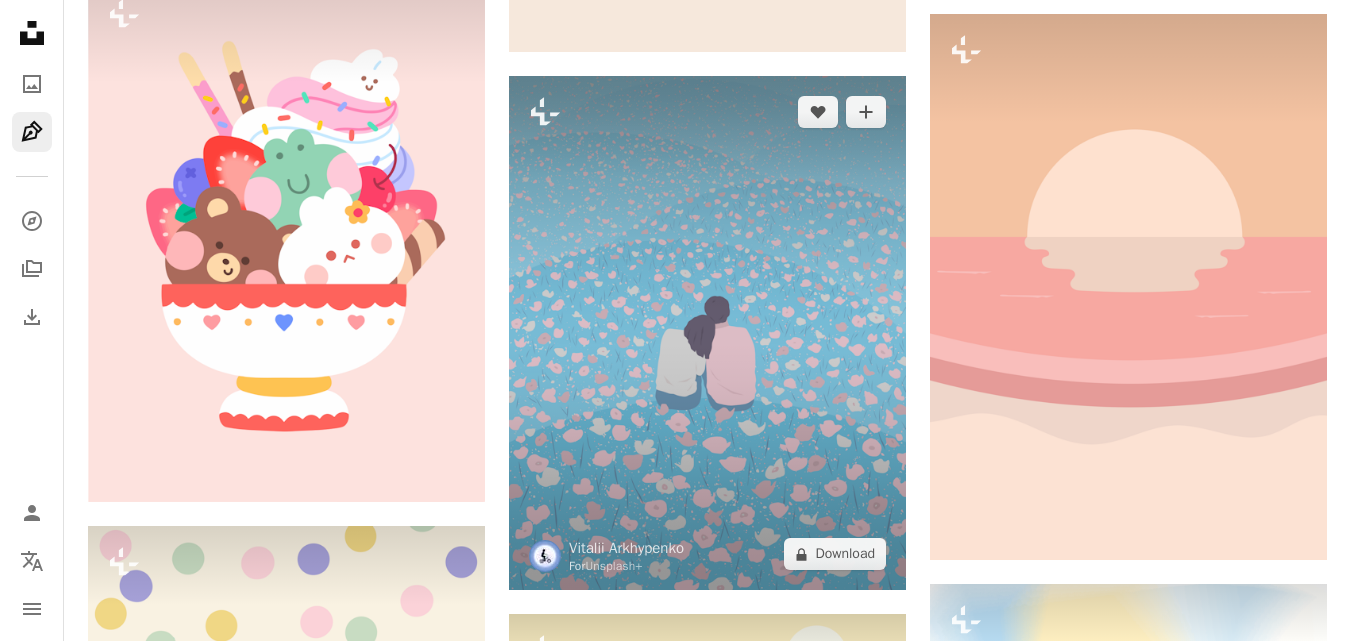 click at bounding box center (707, 333) 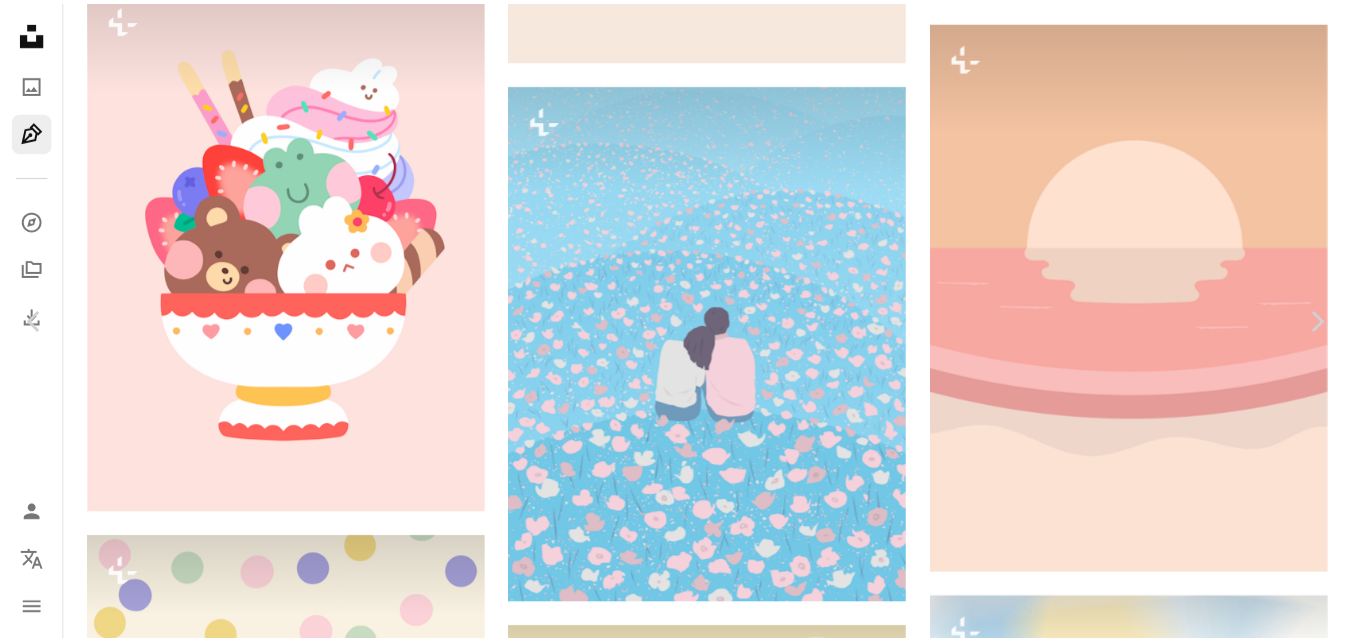 scroll, scrollTop: 0, scrollLeft: 0, axis: both 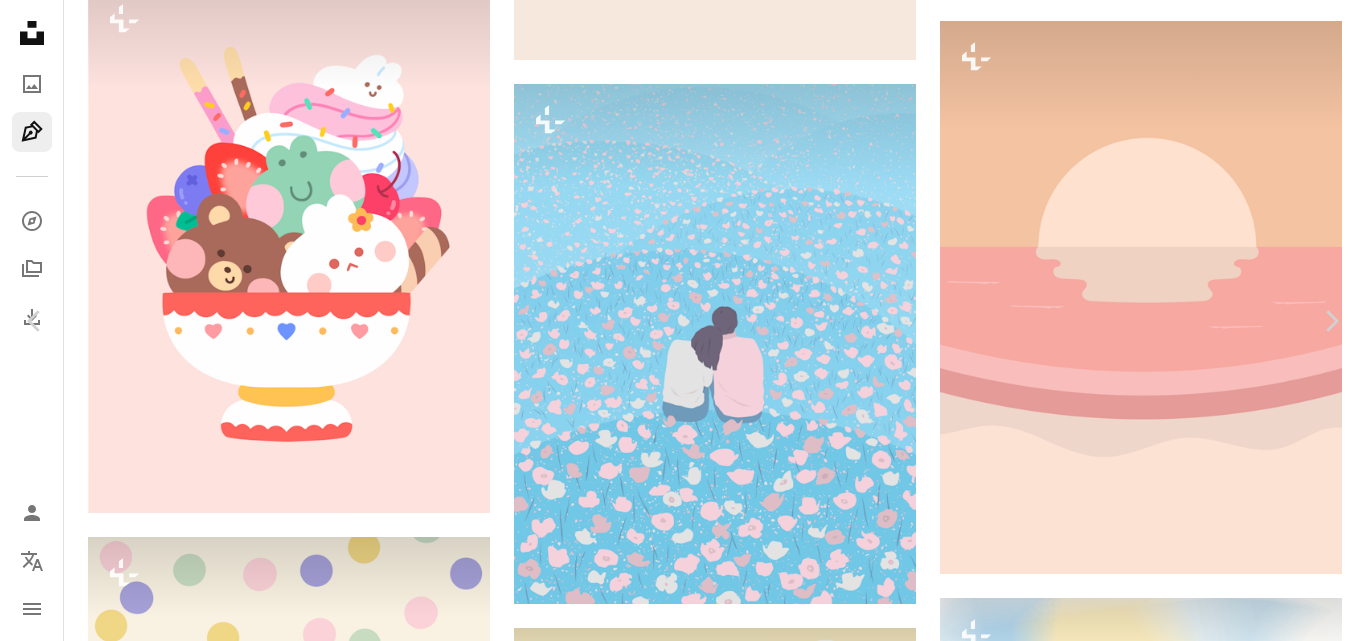 click on "An X shape" at bounding box center [20, 20] 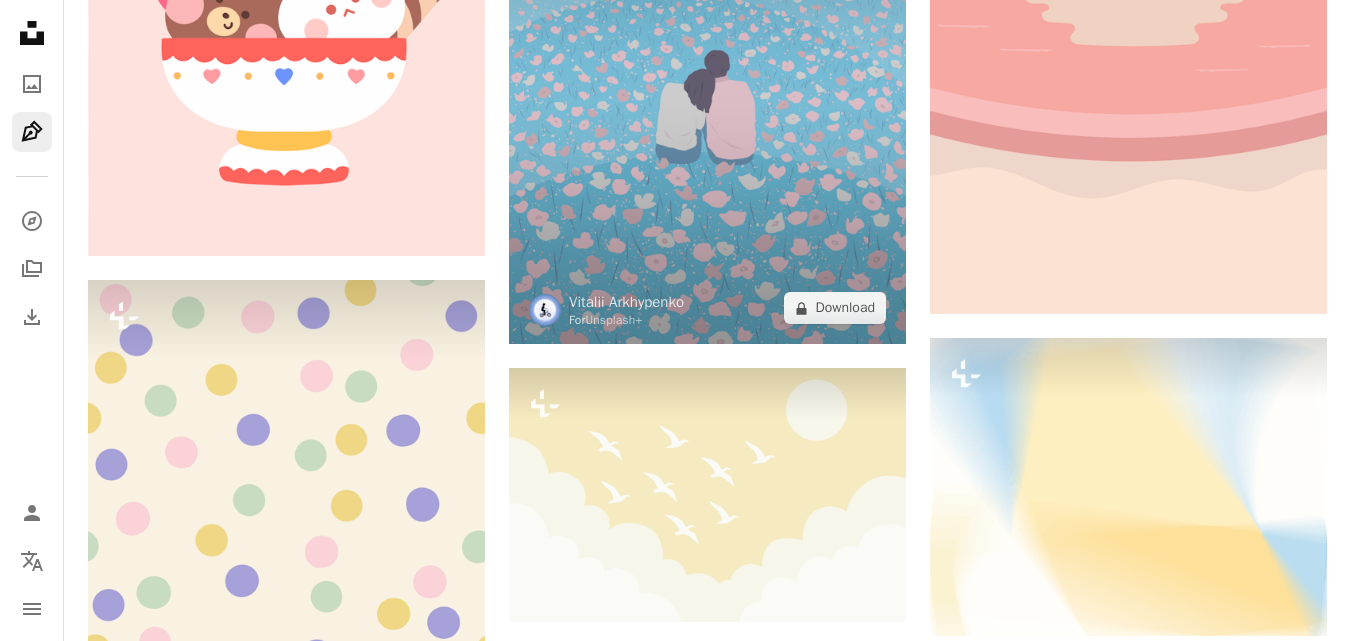 scroll, scrollTop: 1400, scrollLeft: 0, axis: vertical 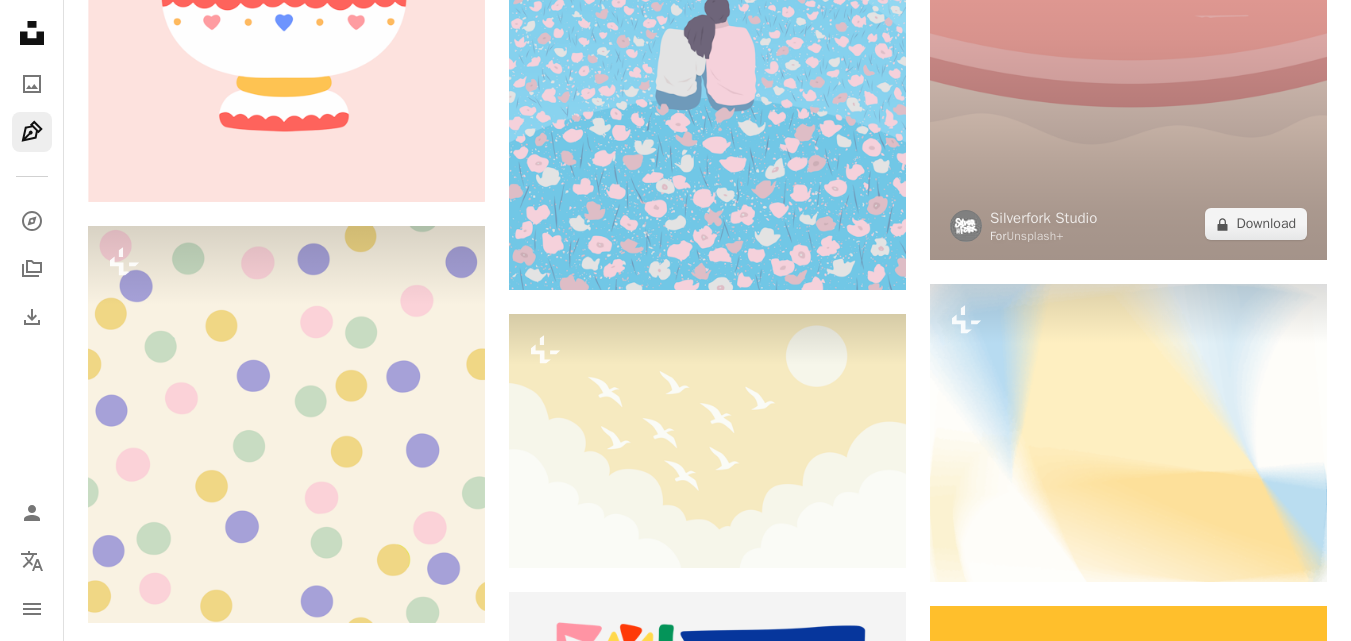 click at bounding box center (1128, -13) 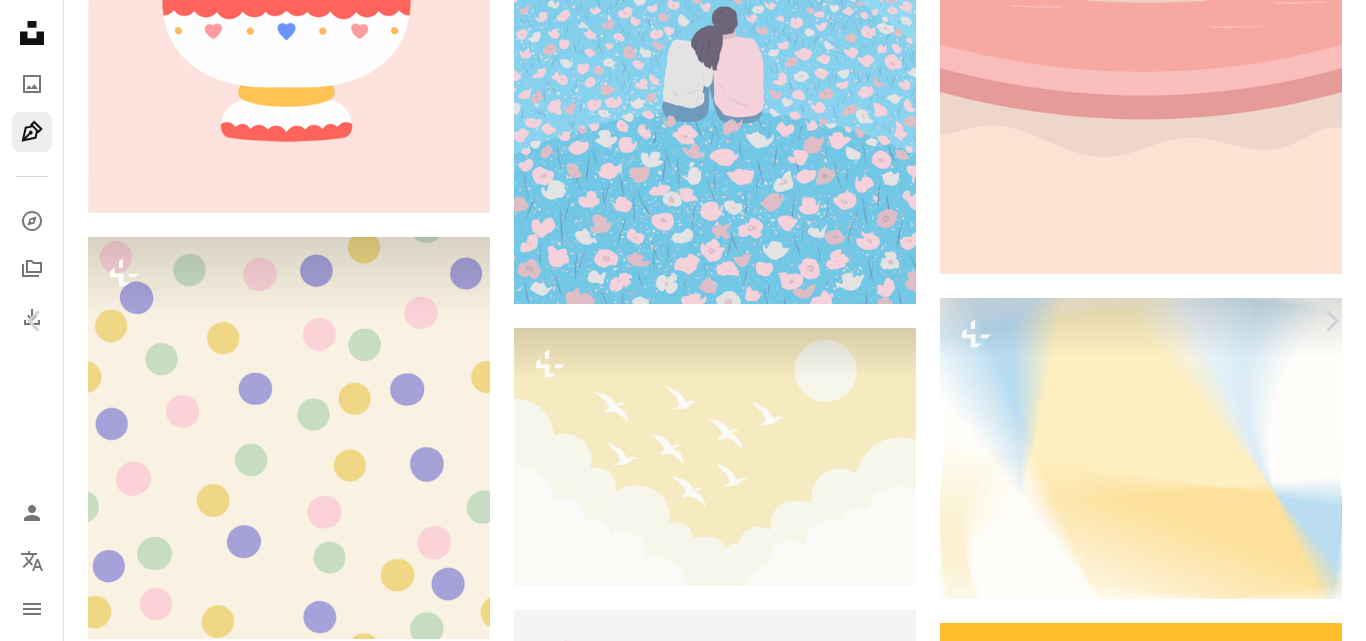drag, startPoint x: 18, startPoint y: 19, endPoint x: 86, endPoint y: 82, distance: 92.69843 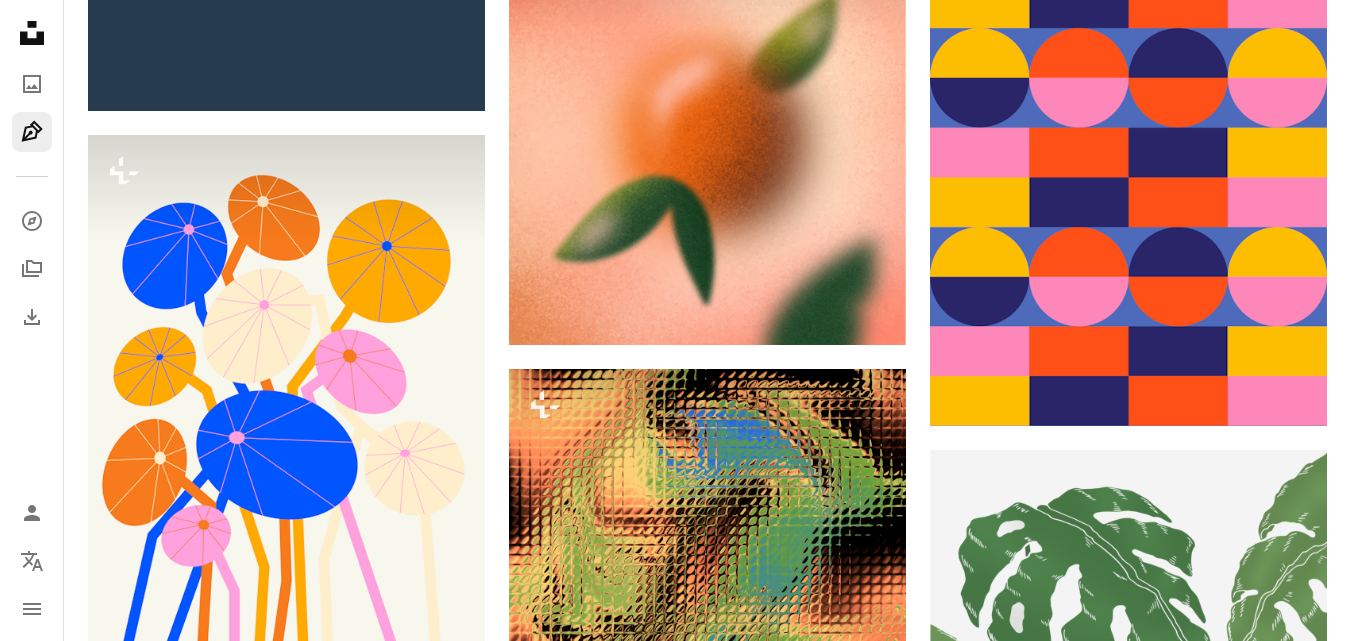 scroll, scrollTop: 2900, scrollLeft: 0, axis: vertical 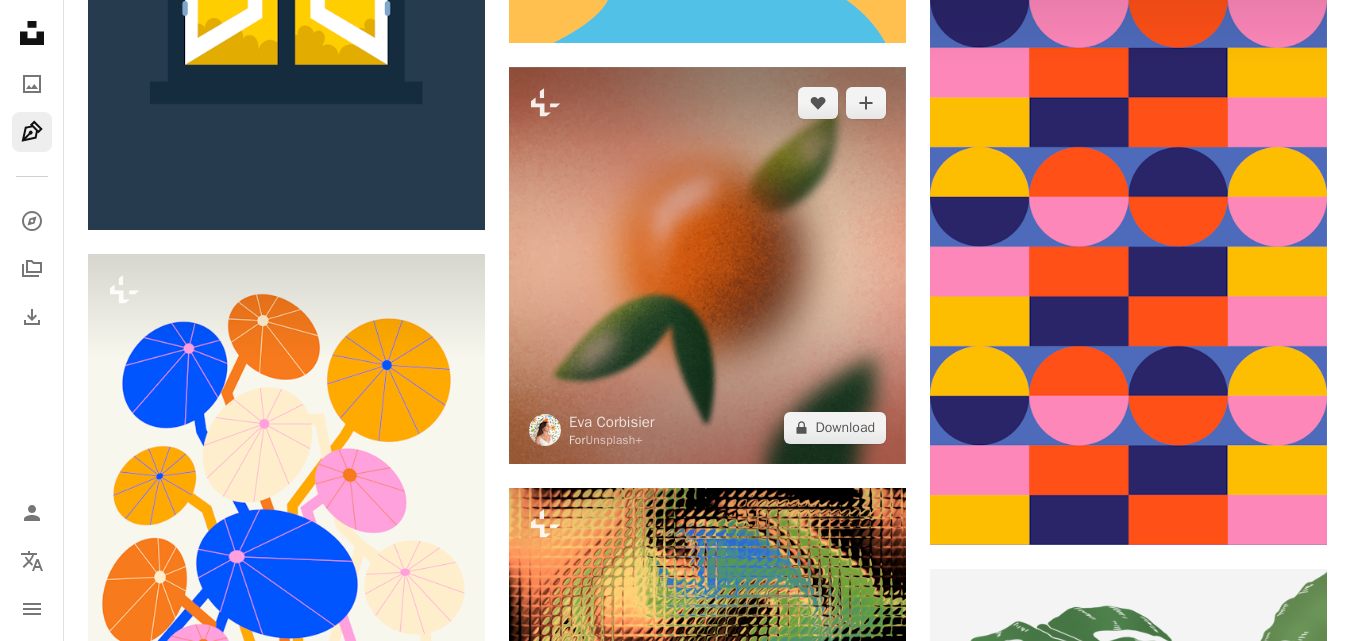 click at bounding box center [707, 265] 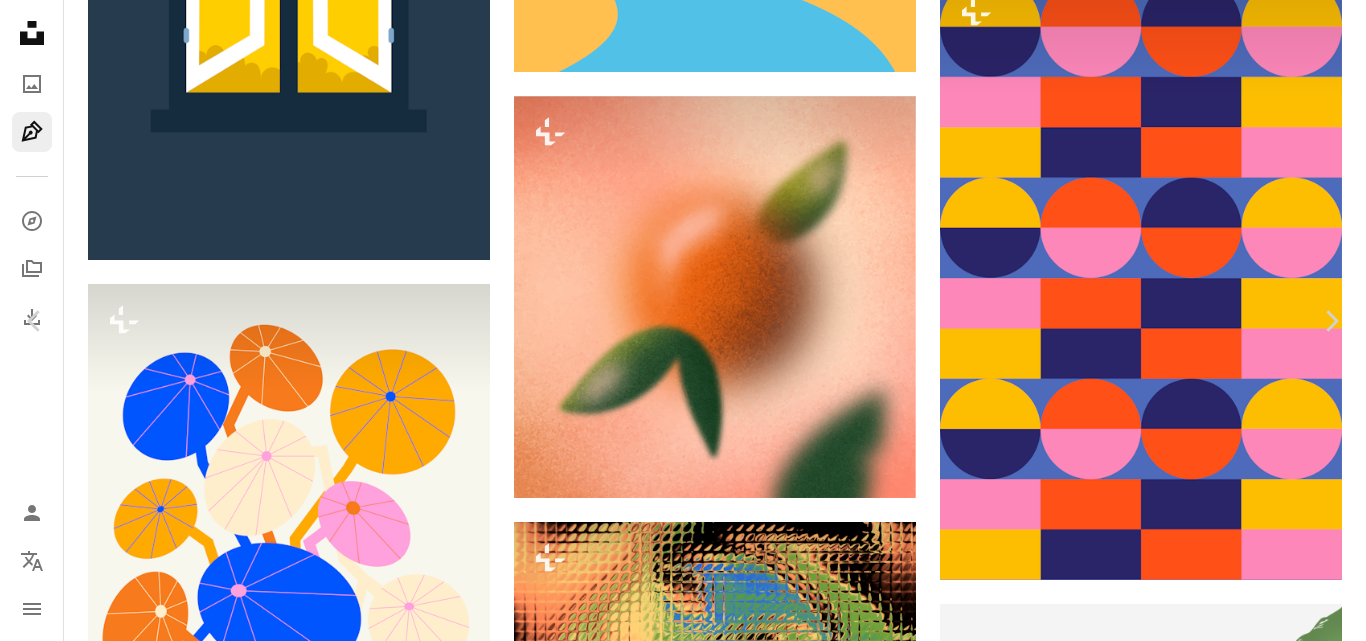 drag, startPoint x: 9, startPoint y: 15, endPoint x: 155, endPoint y: 89, distance: 163.68262 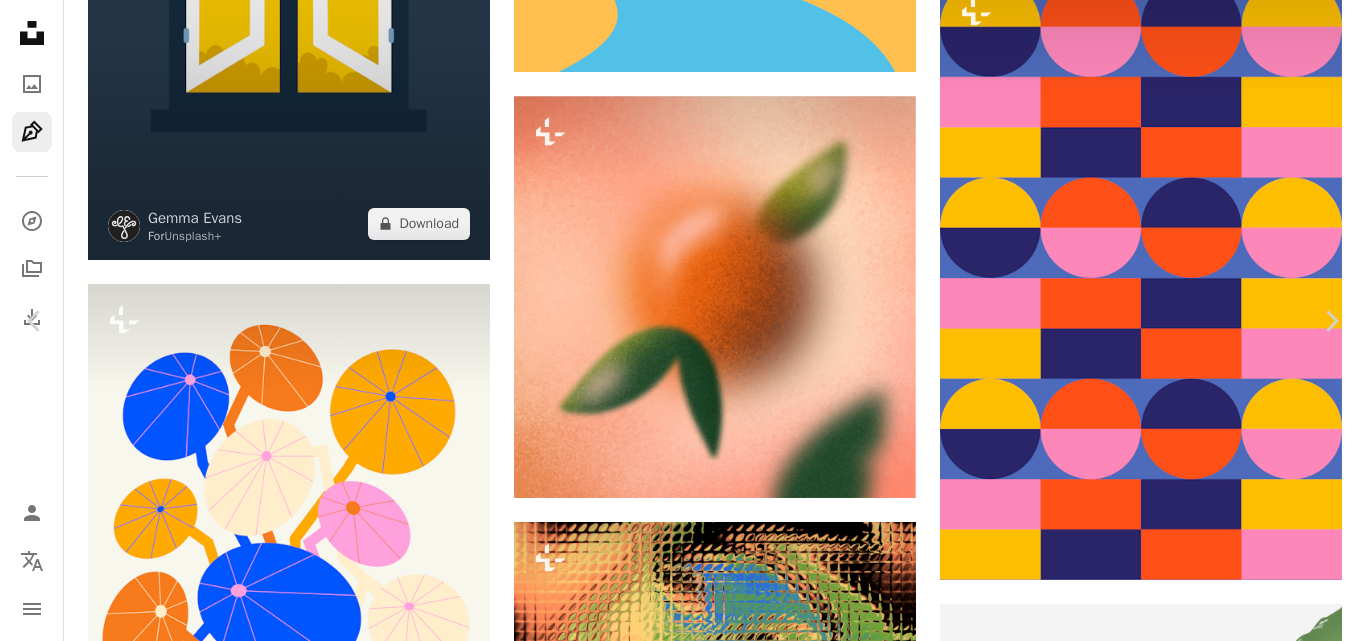 click on "An X shape" at bounding box center [20, 20] 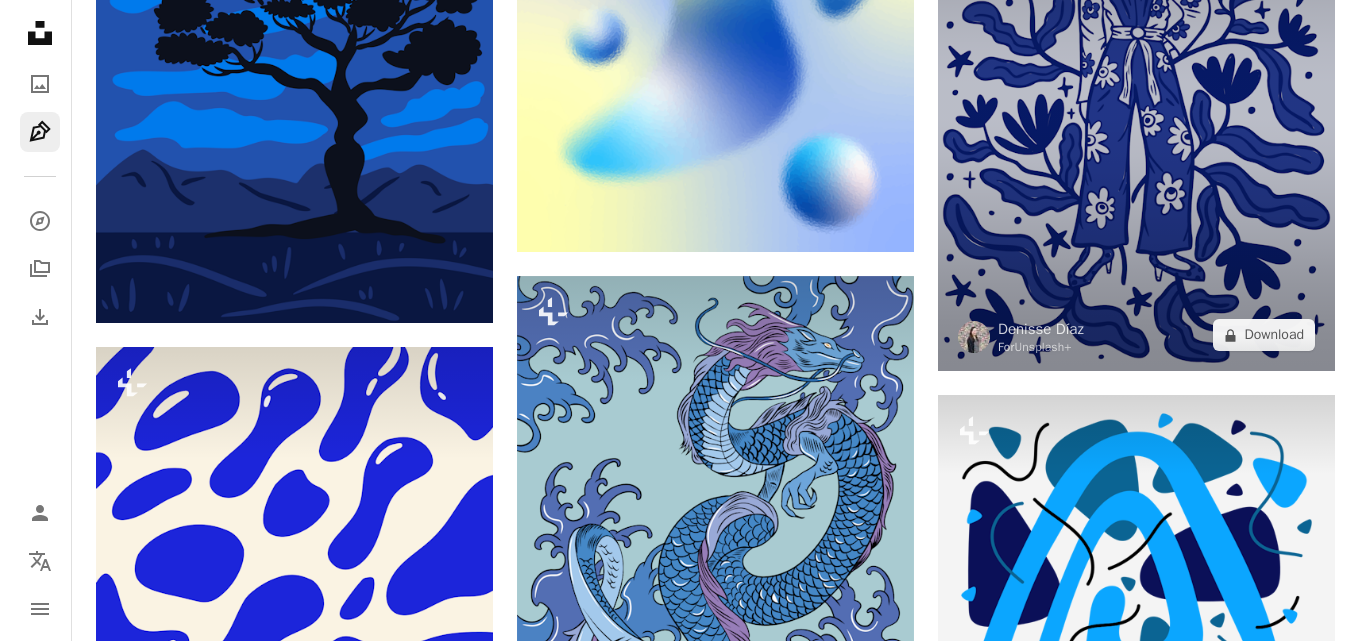 scroll, scrollTop: 9400, scrollLeft: 0, axis: vertical 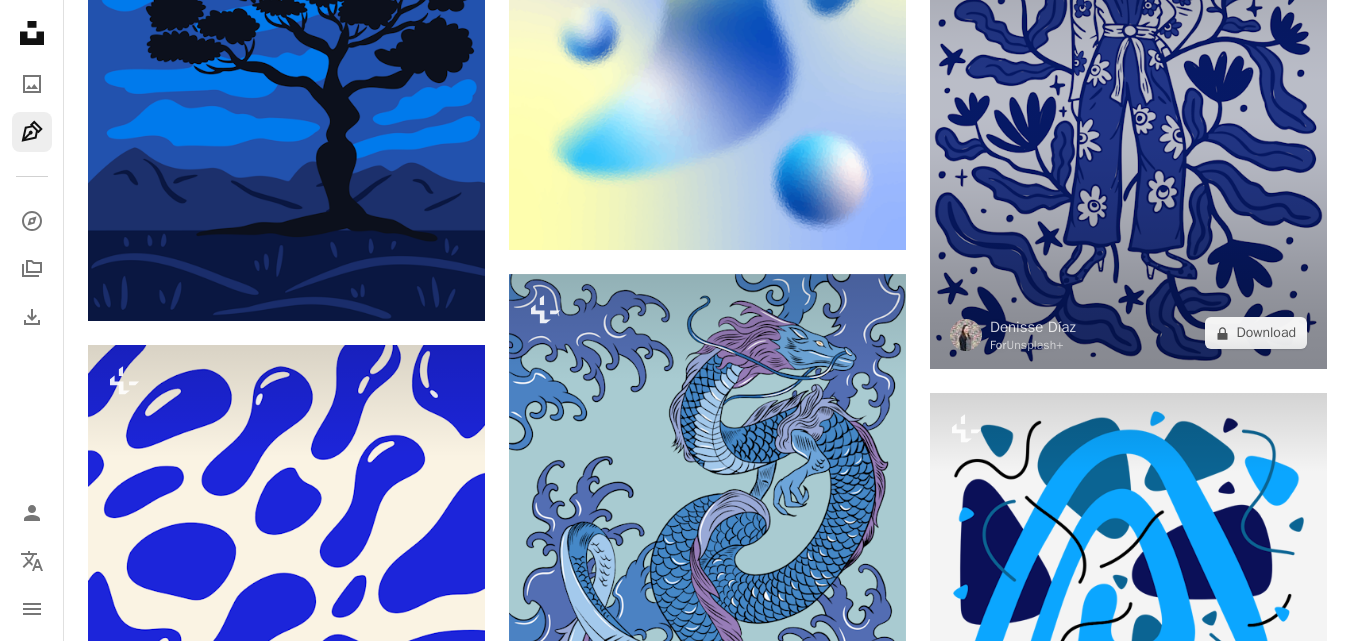 click at bounding box center (1128, 105) 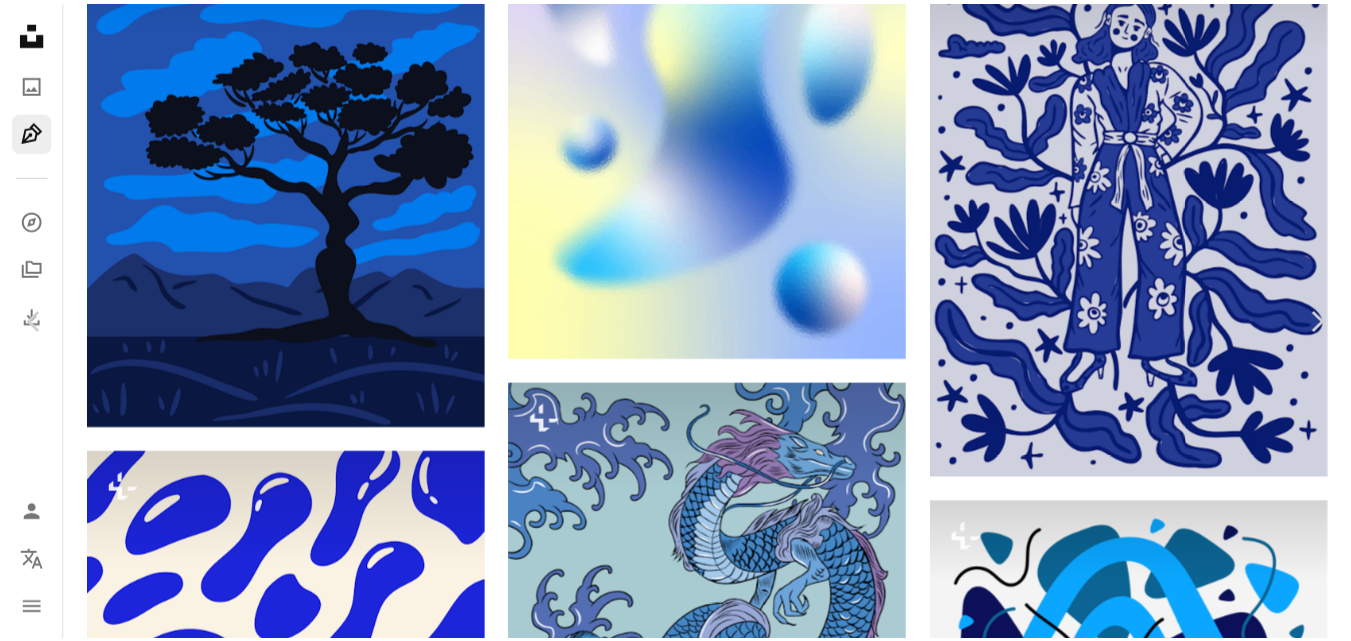 scroll, scrollTop: 0, scrollLeft: 0, axis: both 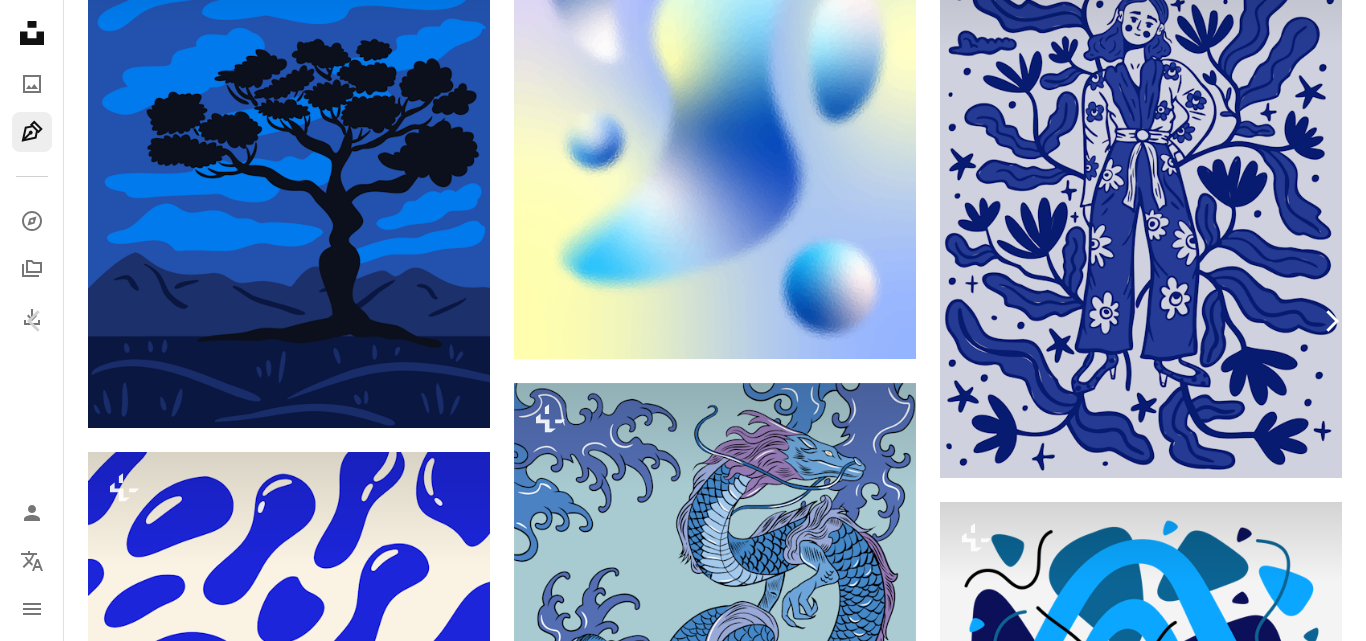 click on "Chevron right" 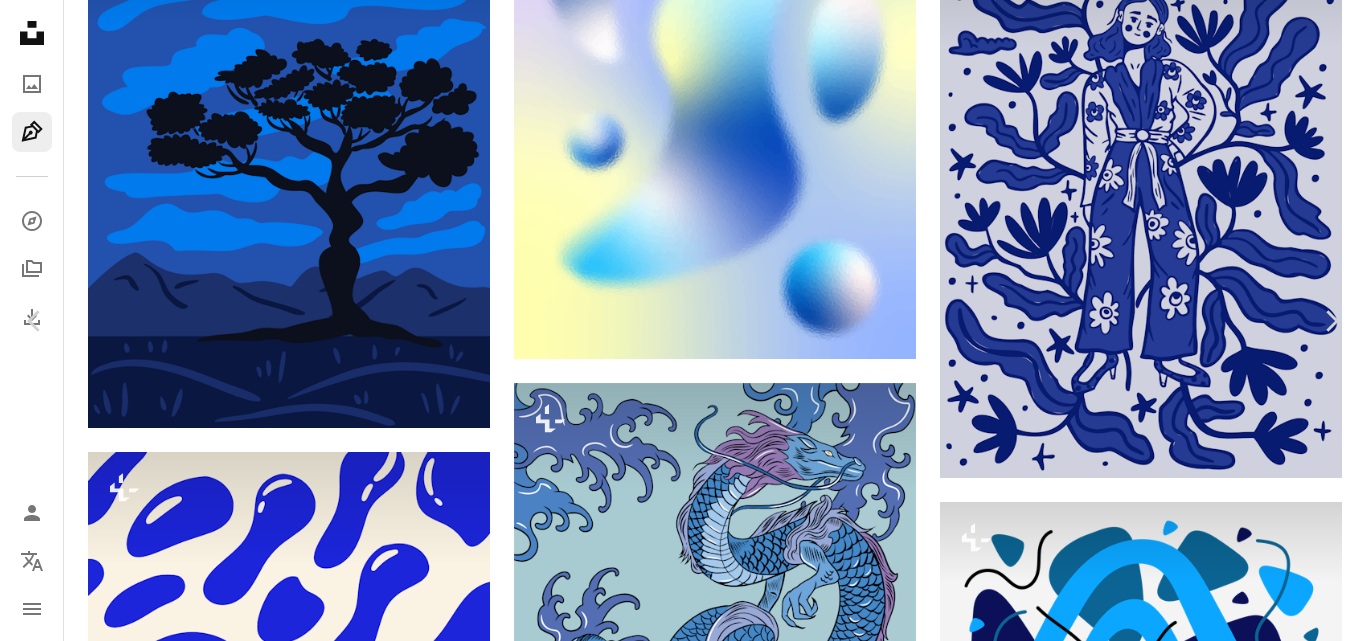 click on "An X shape" at bounding box center [20, 20] 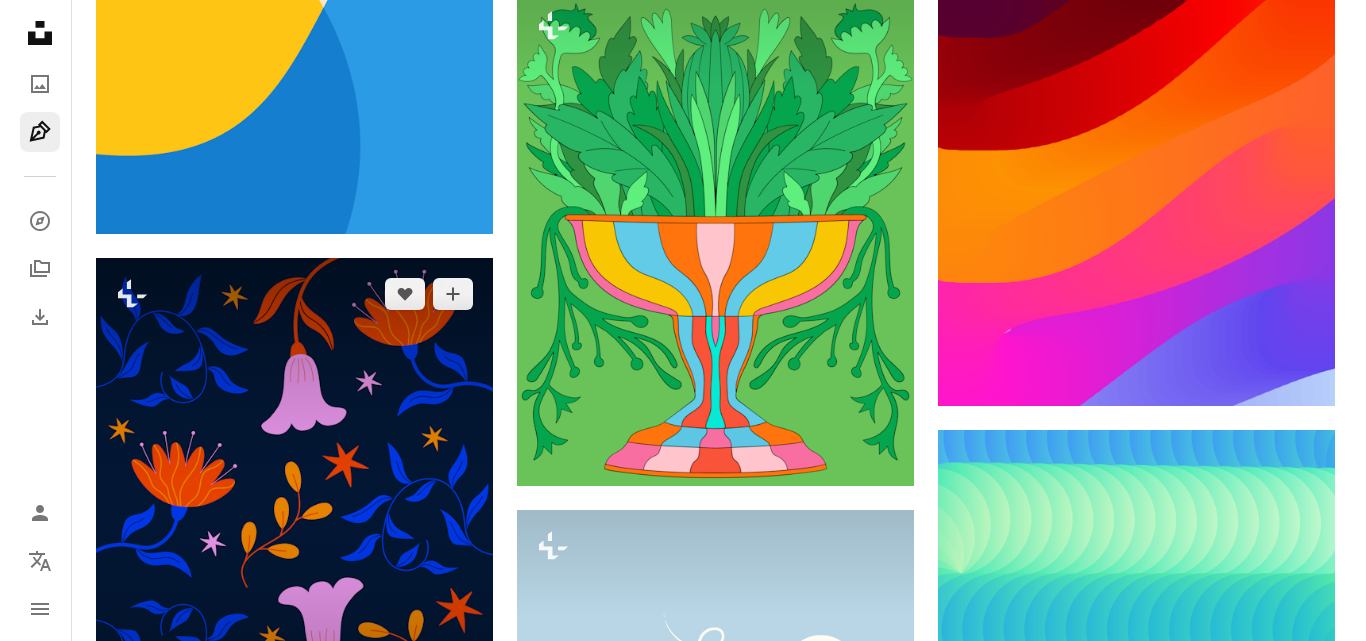 scroll, scrollTop: 11200, scrollLeft: 0, axis: vertical 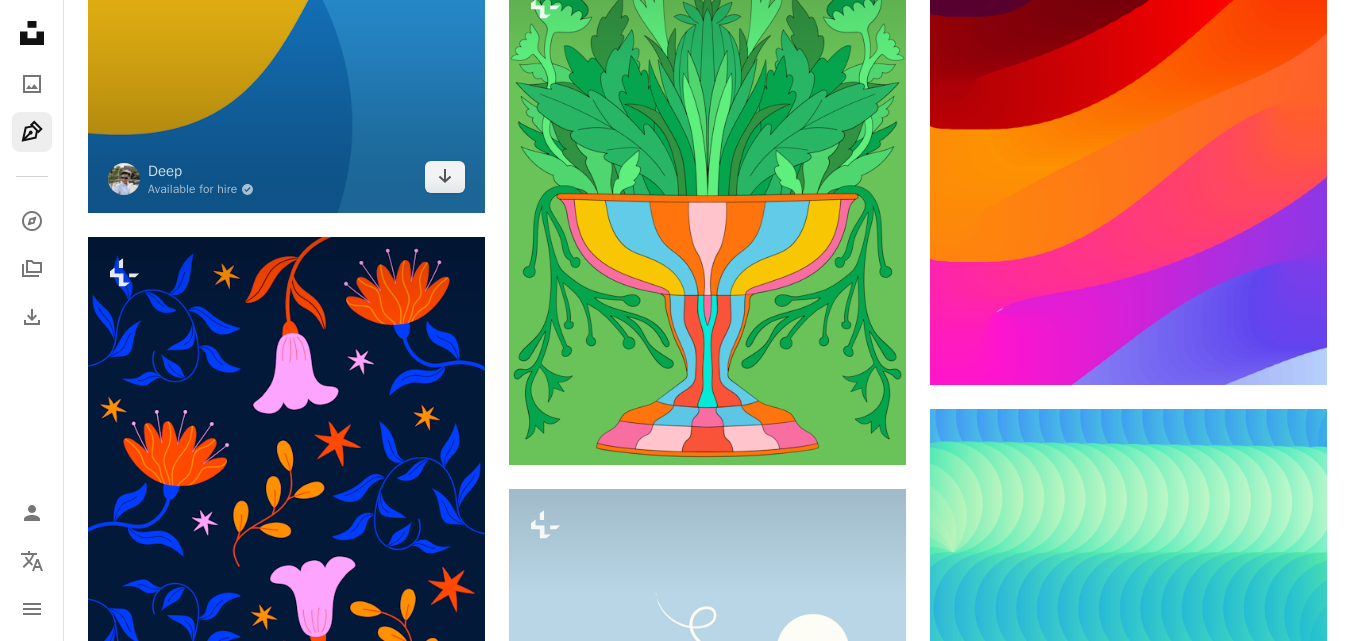 click at bounding box center (286, -52) 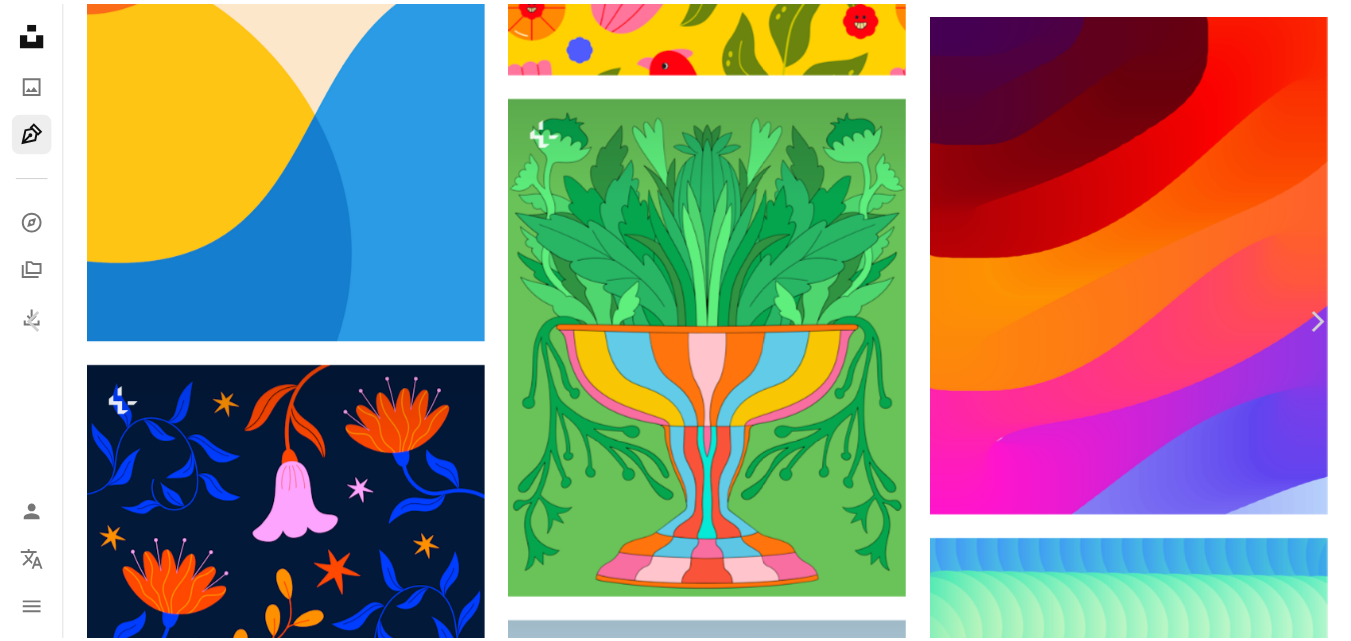 scroll, scrollTop: 4500, scrollLeft: 0, axis: vertical 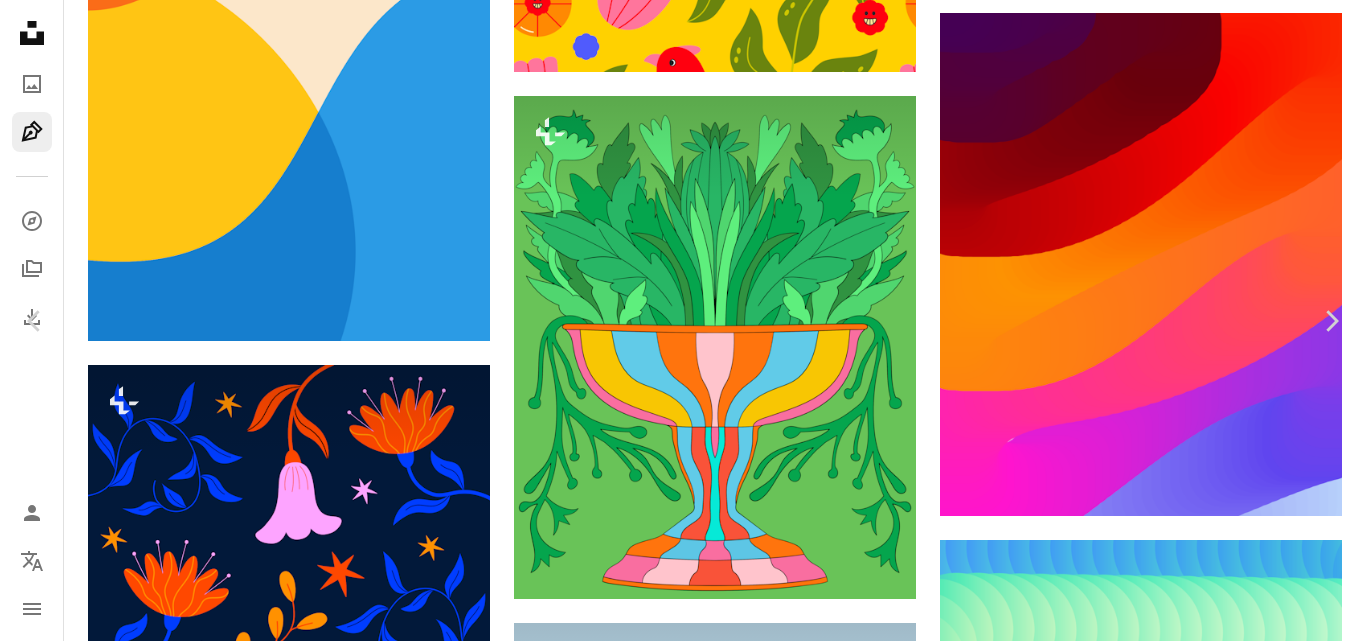 click on "An X shape" at bounding box center [20, 20] 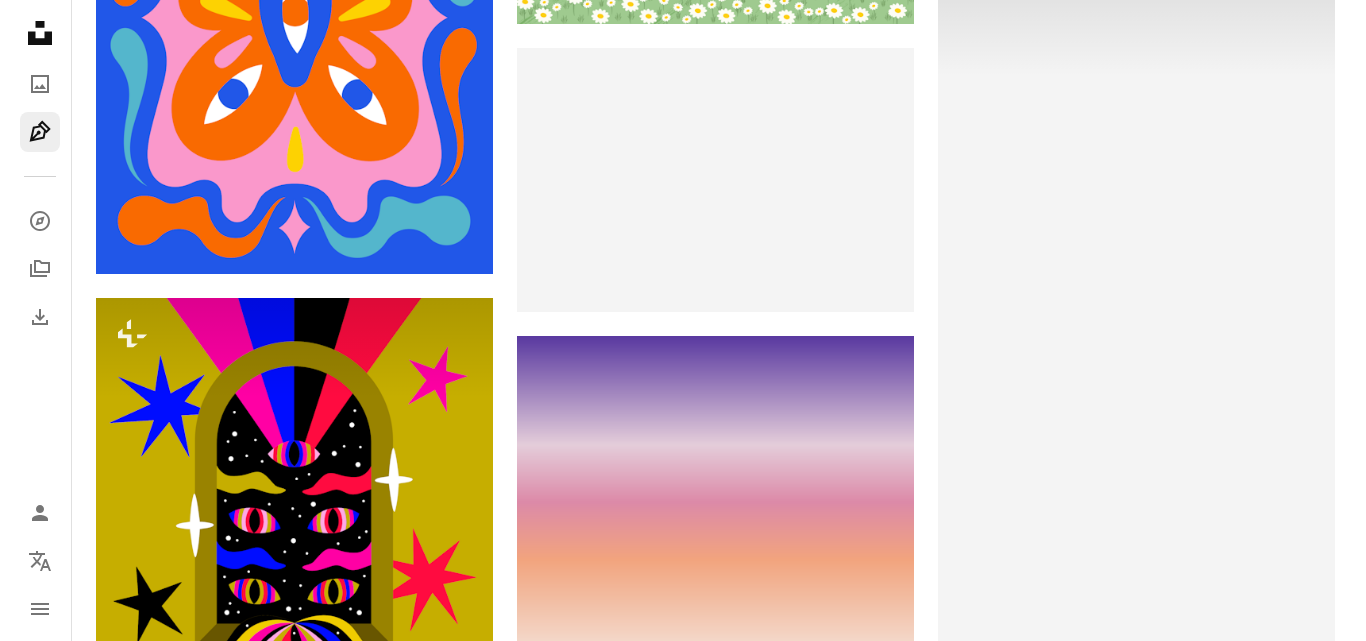 scroll, scrollTop: 12200, scrollLeft: 0, axis: vertical 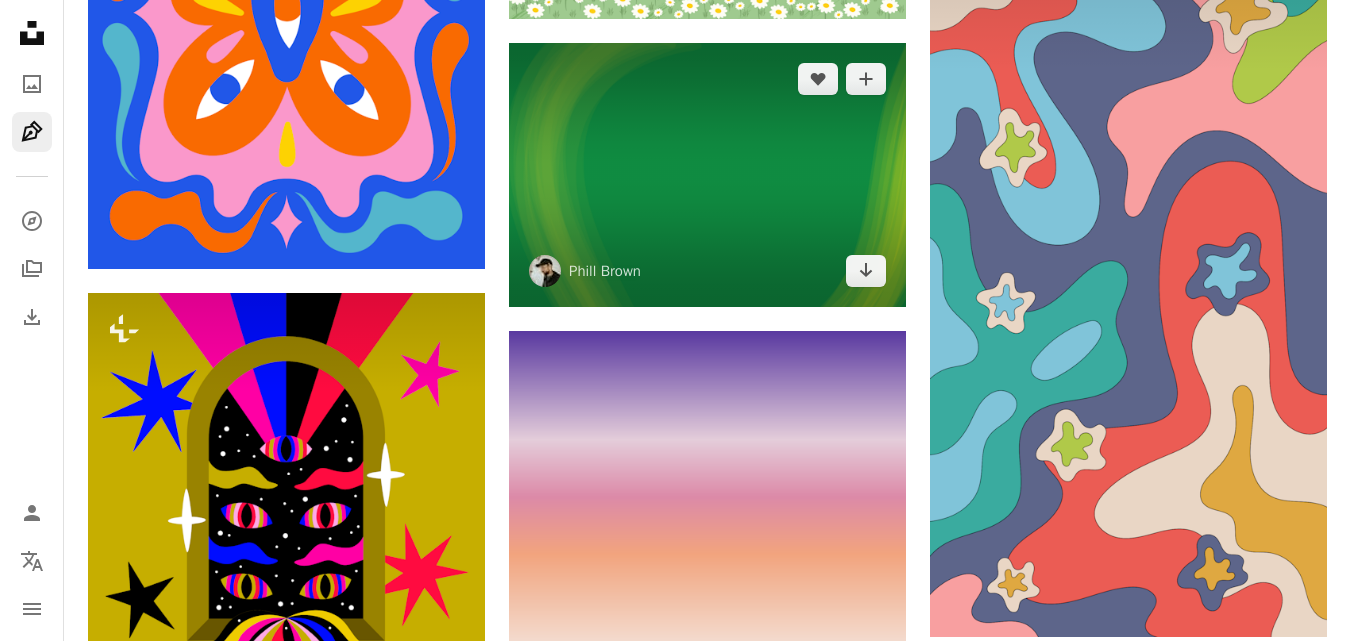click at bounding box center [707, 175] 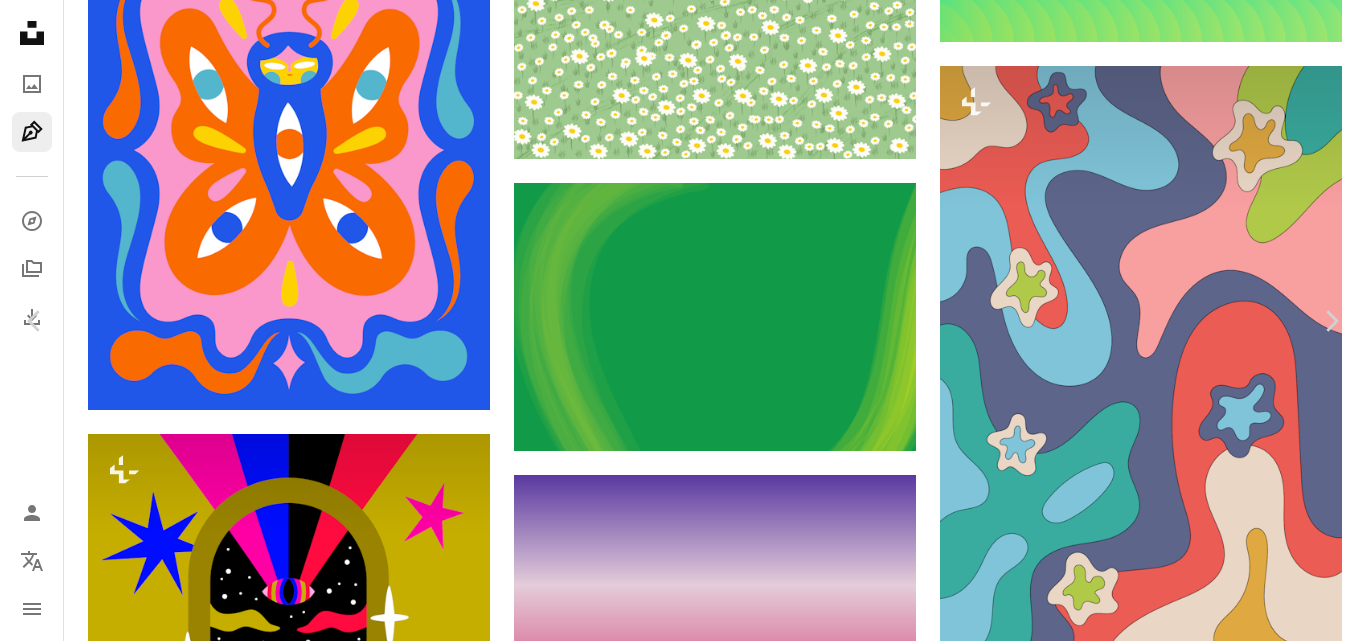 scroll, scrollTop: 0, scrollLeft: 0, axis: both 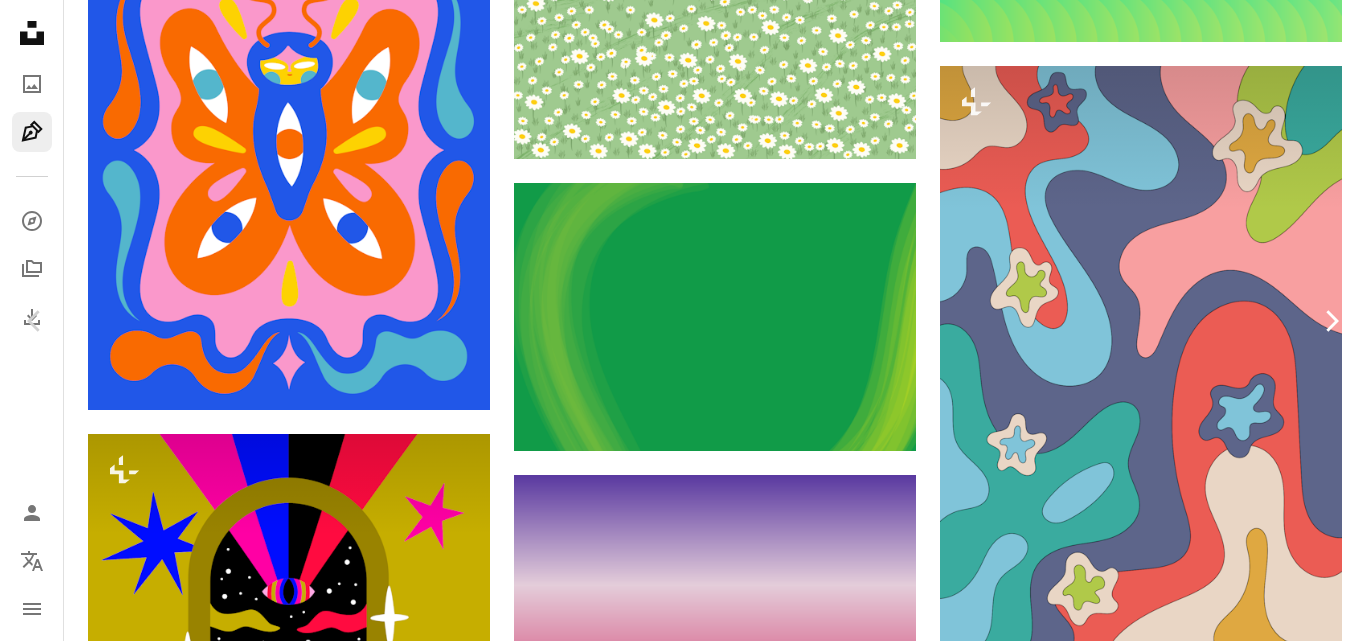 click on "Chevron right" 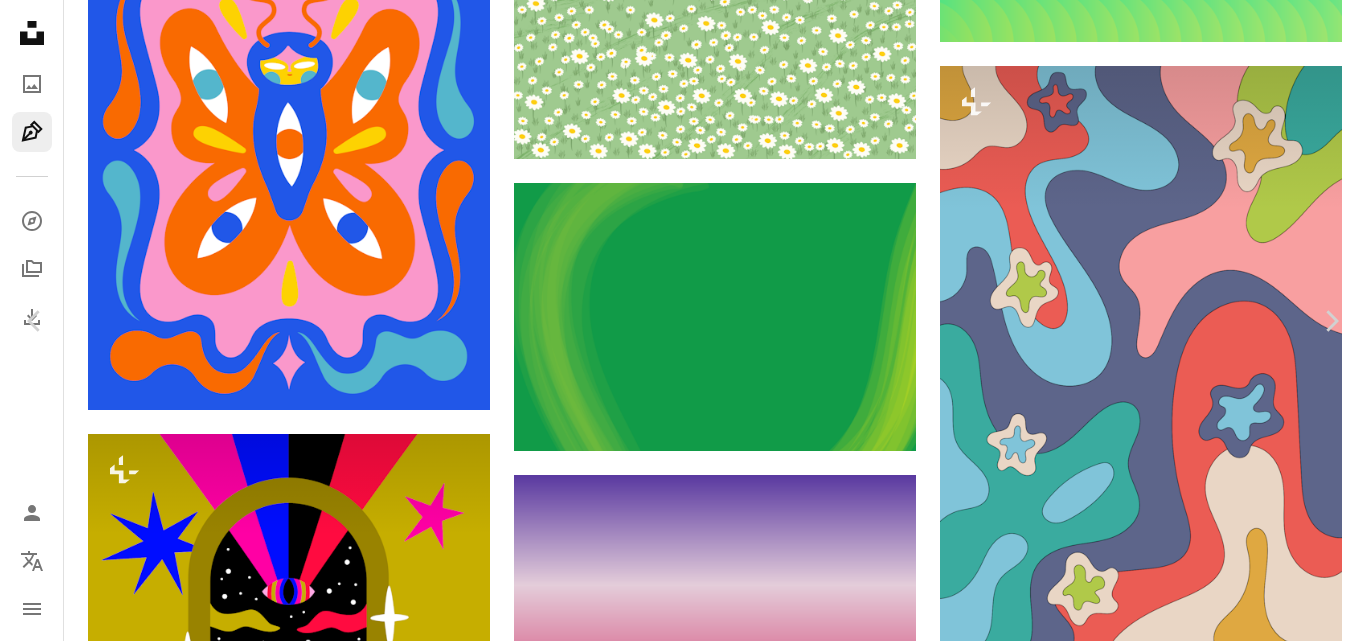 scroll, scrollTop: 0, scrollLeft: 0, axis: both 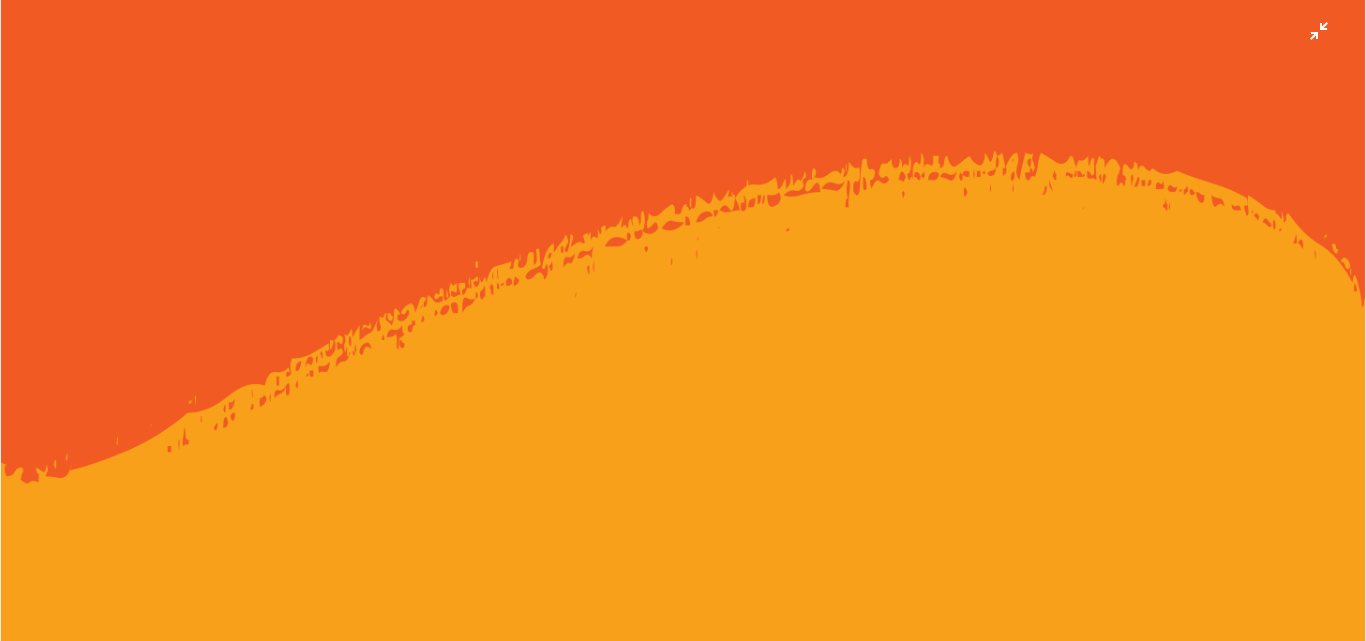 click at bounding box center [683, -37] 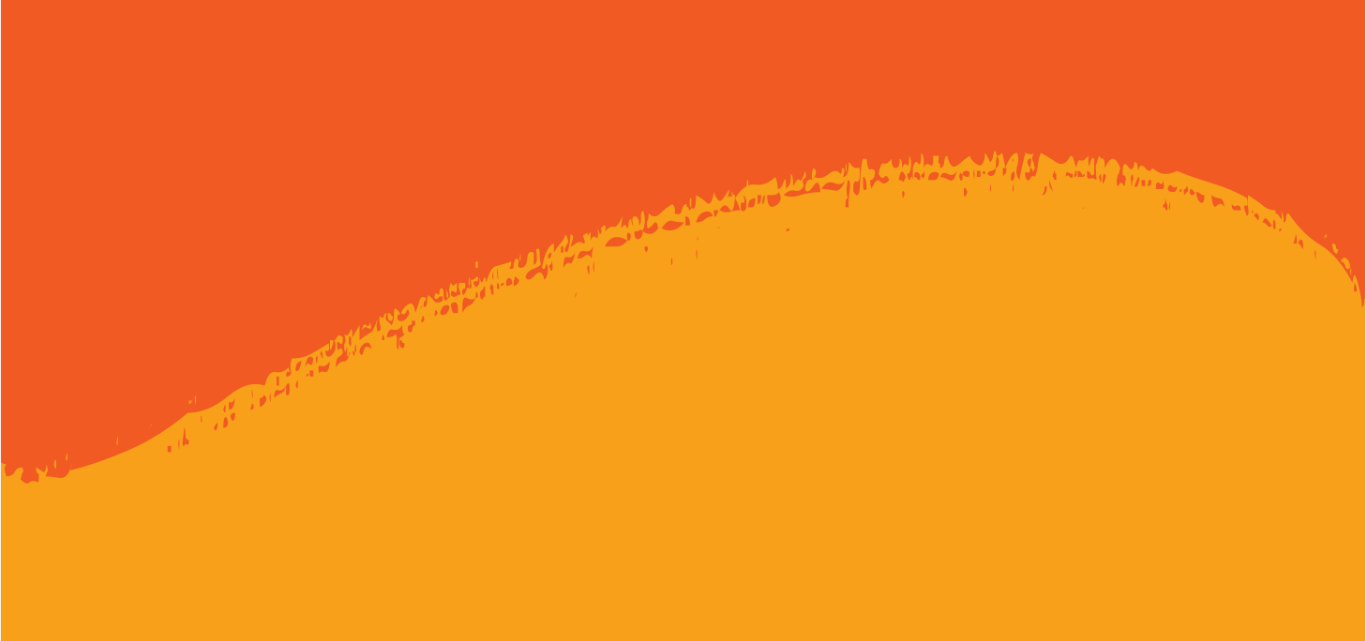 scroll, scrollTop: 88, scrollLeft: 0, axis: vertical 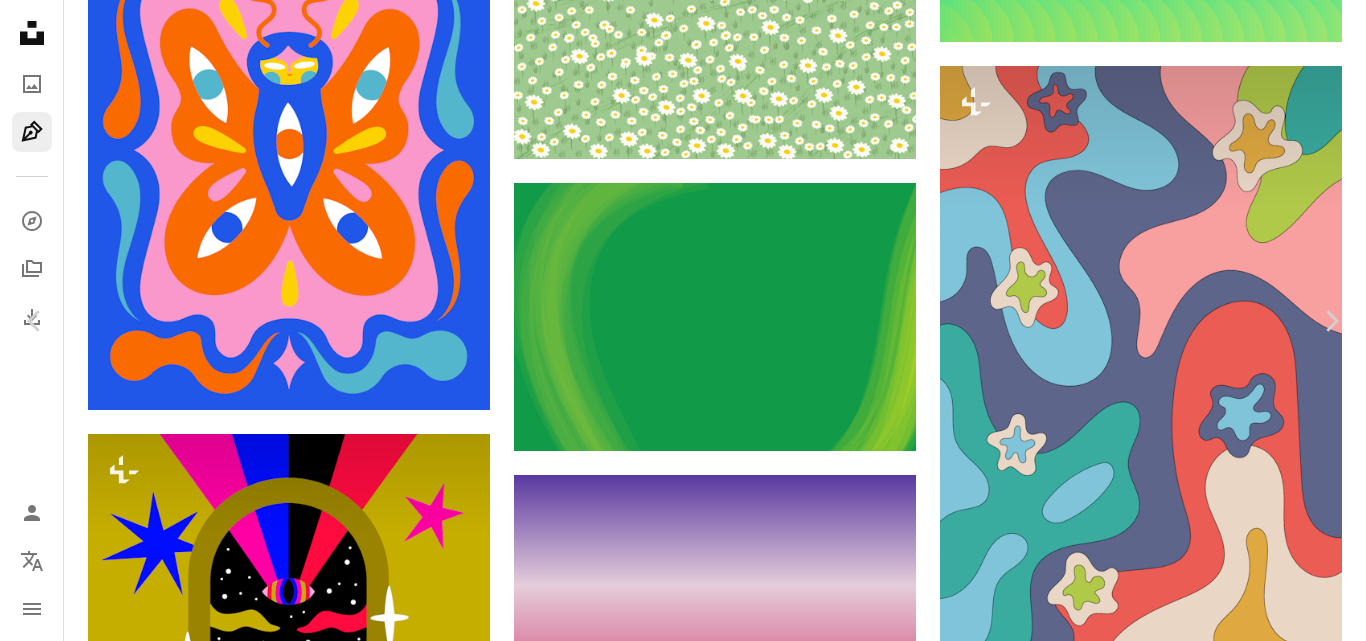 type 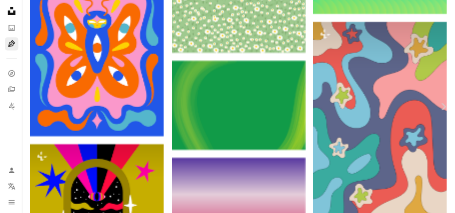 scroll, scrollTop: 6854, scrollLeft: 0, axis: vertical 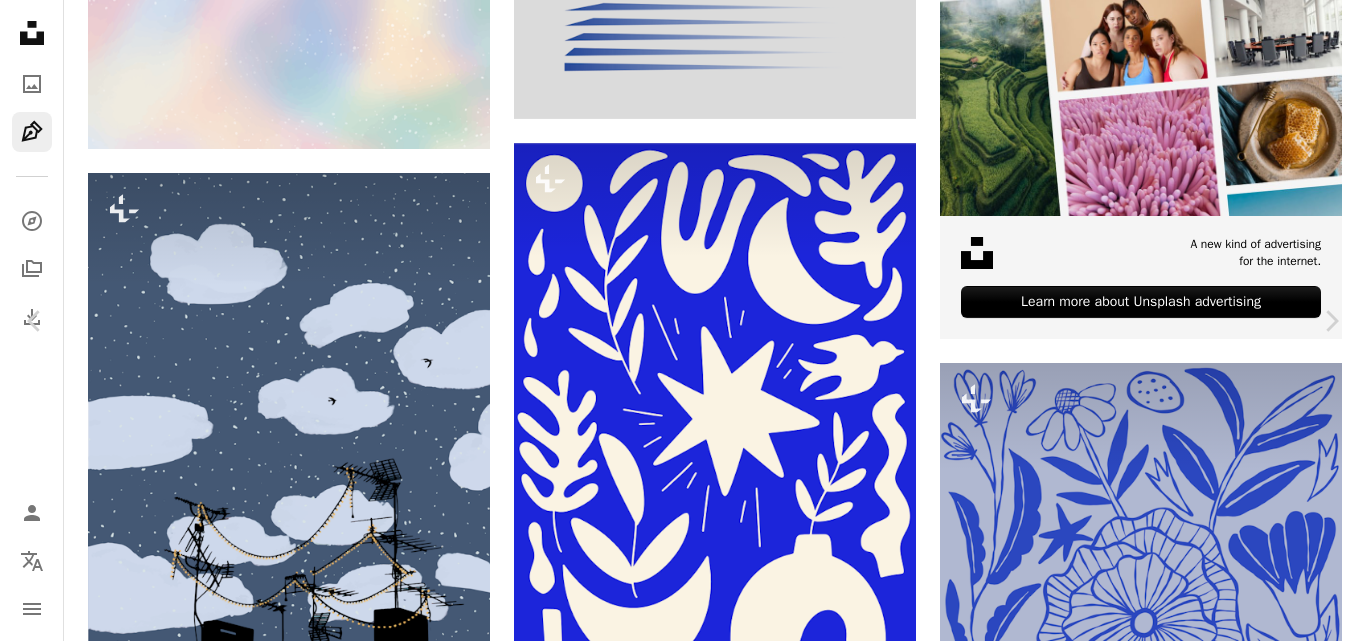 drag, startPoint x: 16, startPoint y: 5, endPoint x: 74, endPoint y: 119, distance: 127.90621 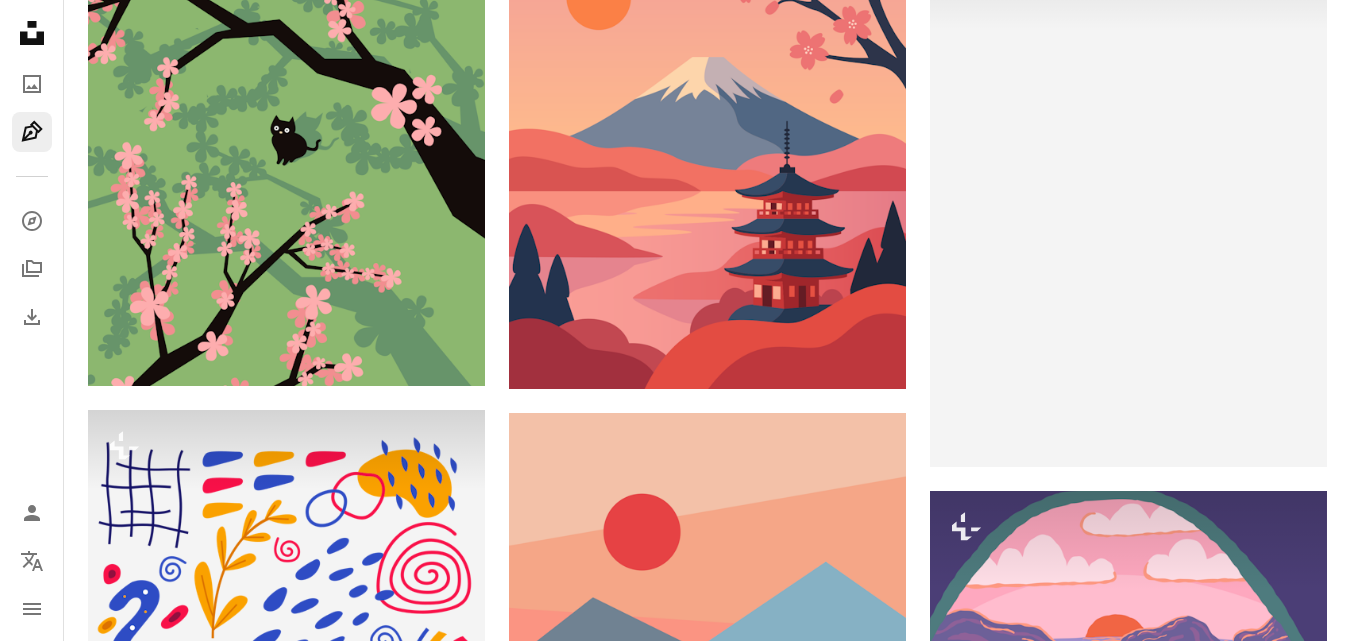 scroll, scrollTop: 13700, scrollLeft: 0, axis: vertical 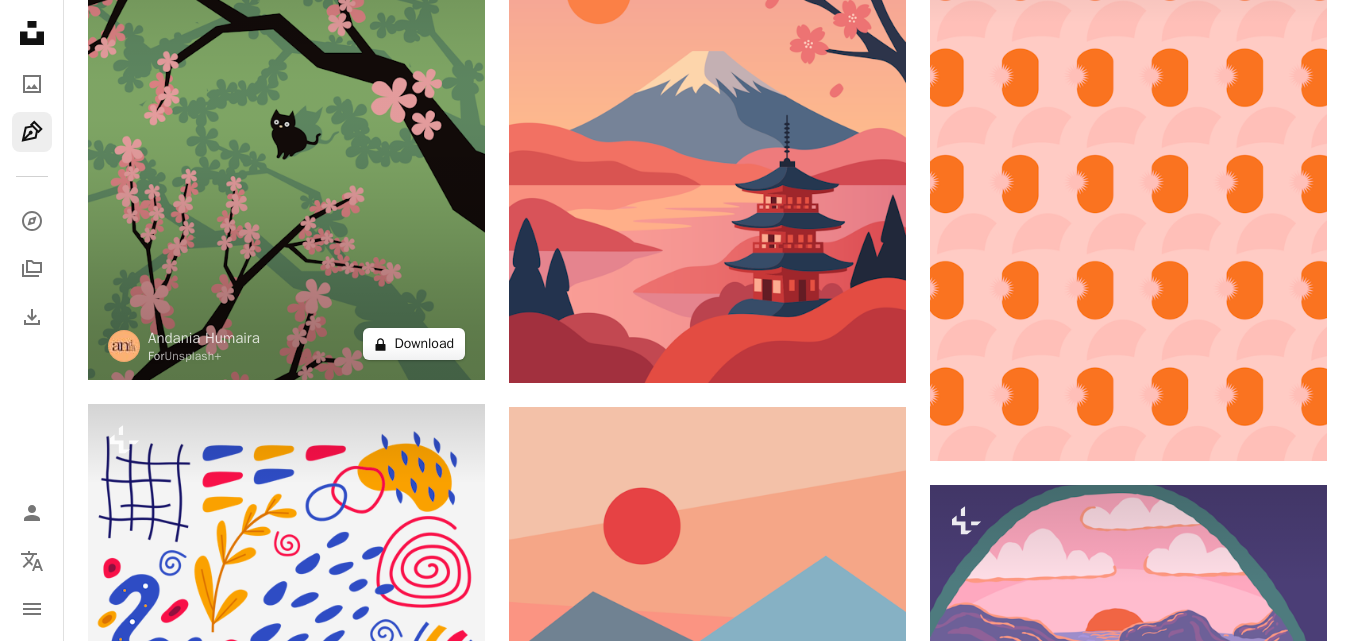 click 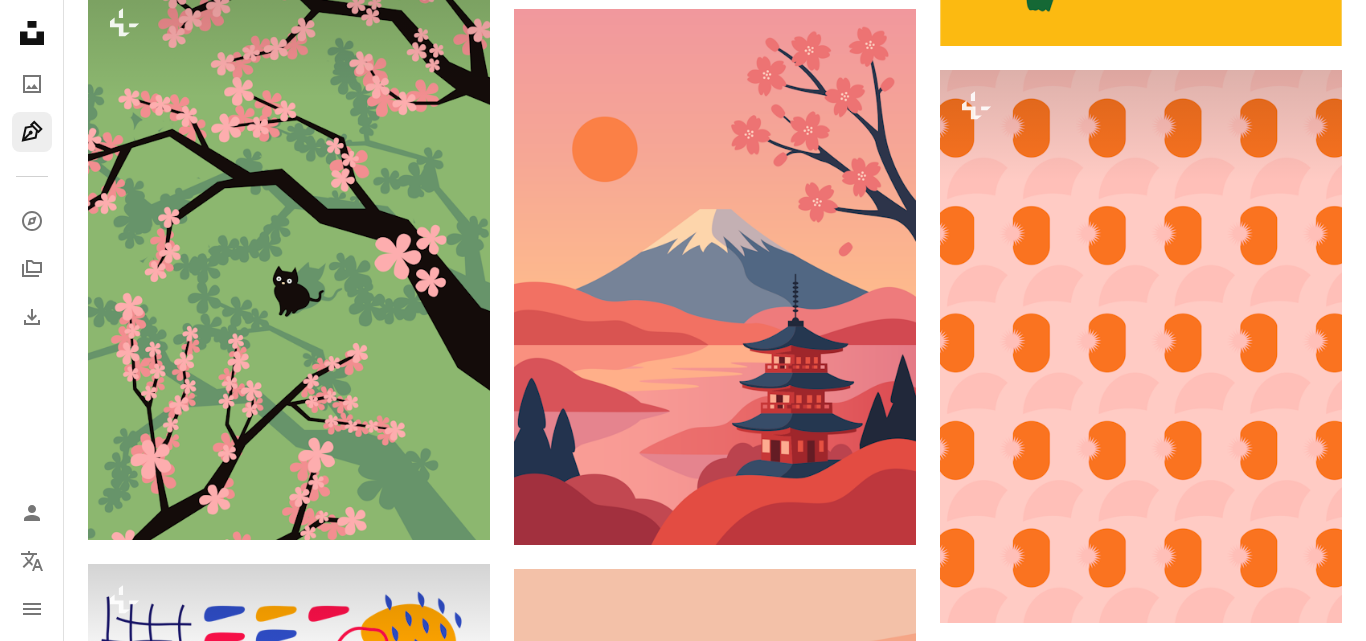 click on "An X shape Premium, ready to use images. Get unlimited access. A plus sign Members-only content added monthly A plus sign Unlimited royalty-free downloads A plus sign Illustrations  New A plus sign Enhanced legal protections yearly 66%  off monthly $12   $4 USD per month * Get  Unsplash+ * When paid annually, billed upfront  $48 Taxes where applicable. Renews automatically. Cancel anytime." at bounding box center (683, 12234) 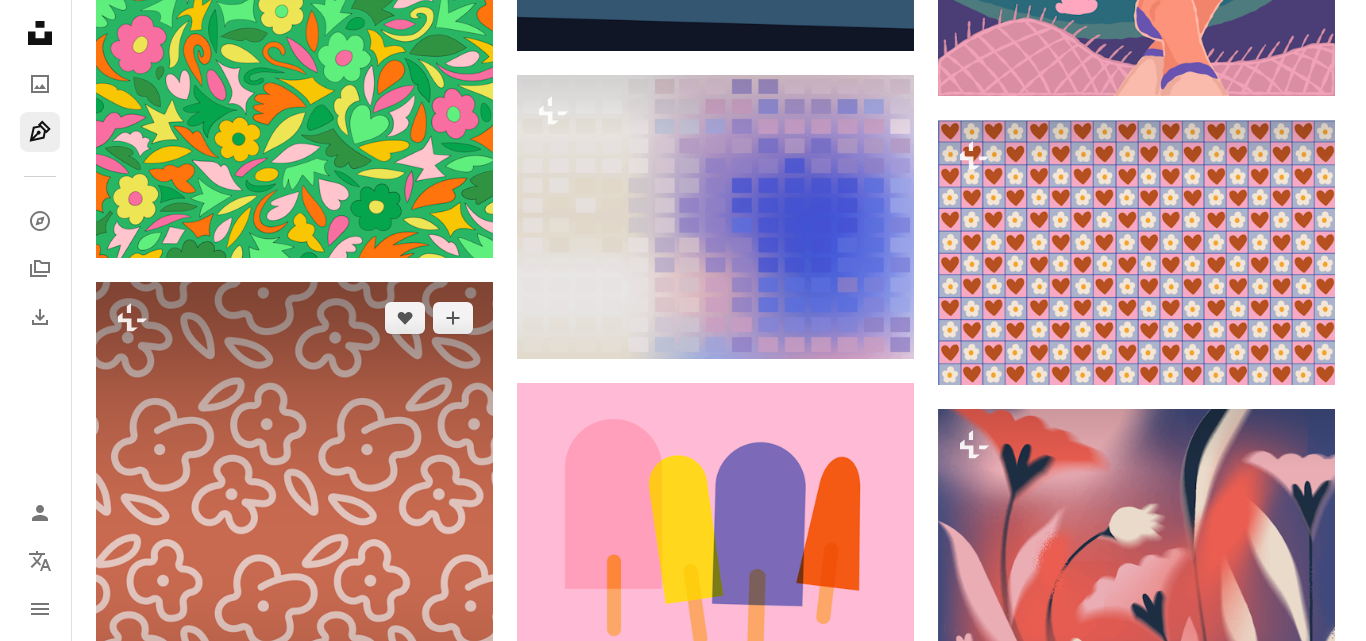 scroll, scrollTop: 14600, scrollLeft: 0, axis: vertical 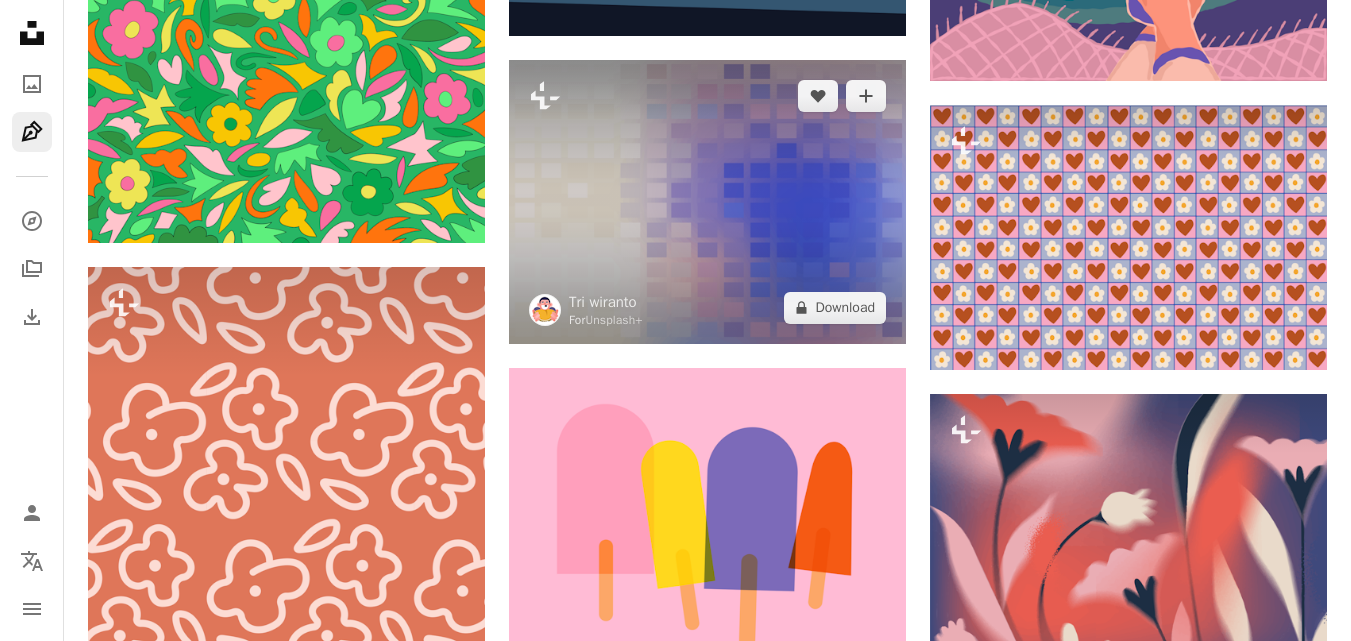click at bounding box center (707, 201) 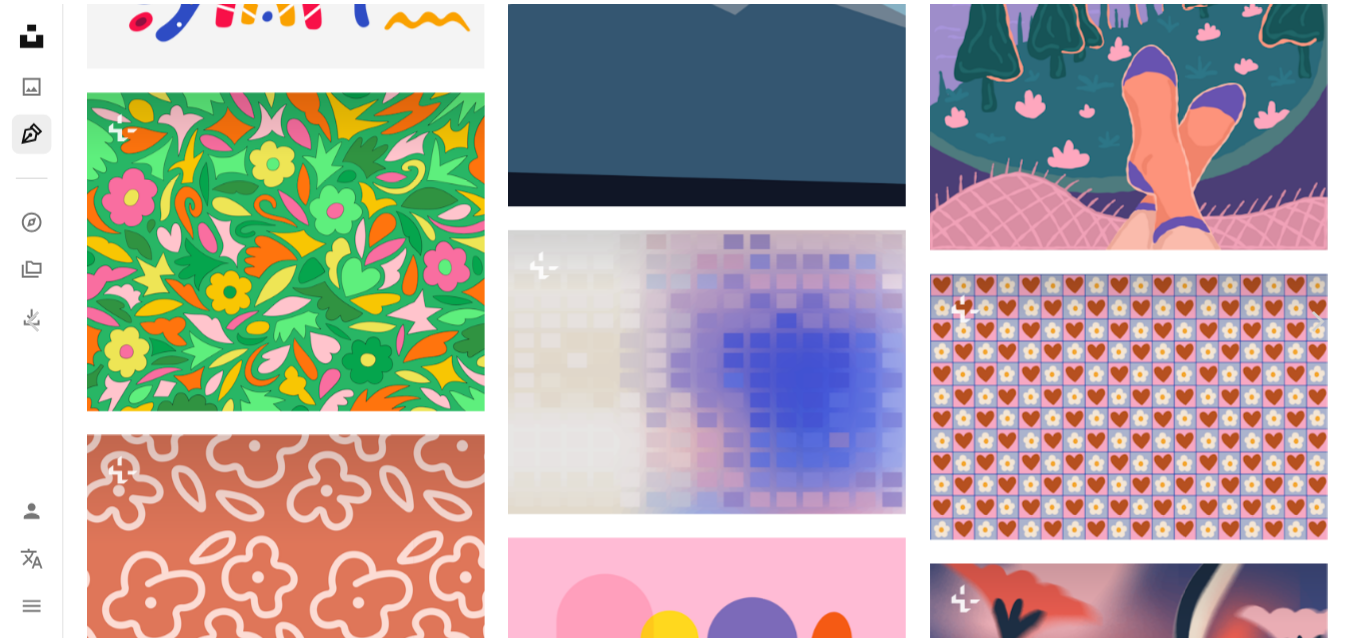 scroll, scrollTop: 1000, scrollLeft: 0, axis: vertical 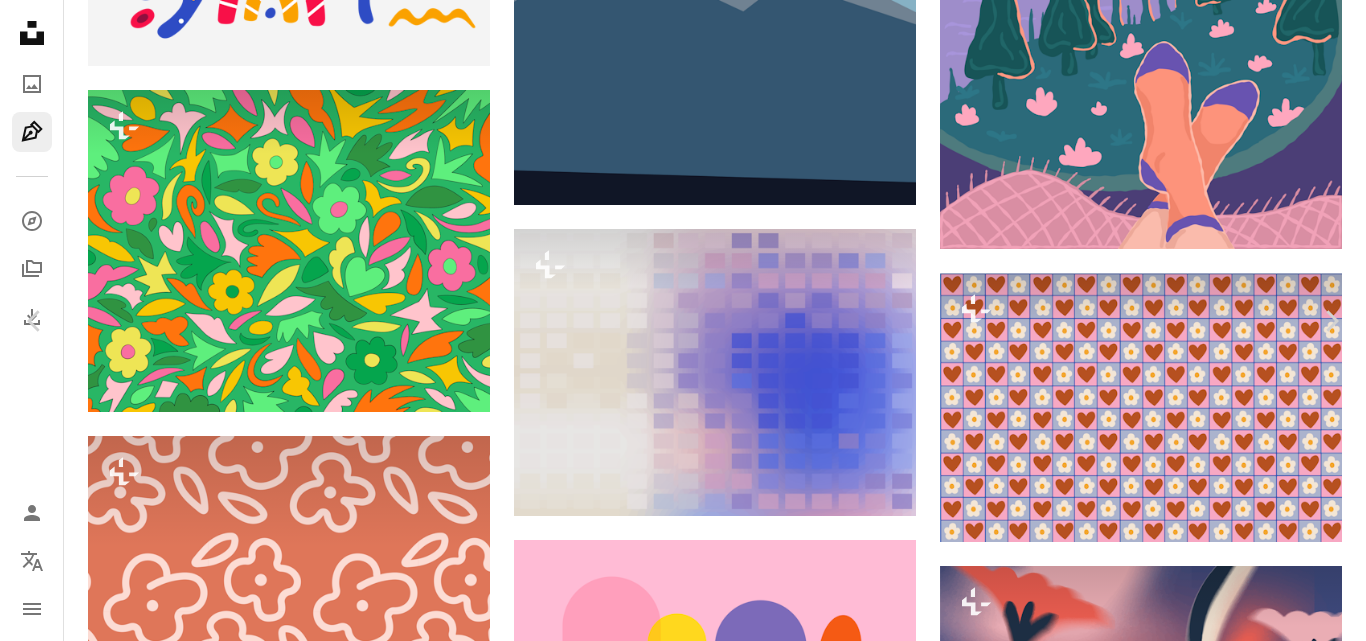 click on "An X shape" at bounding box center (20, 20) 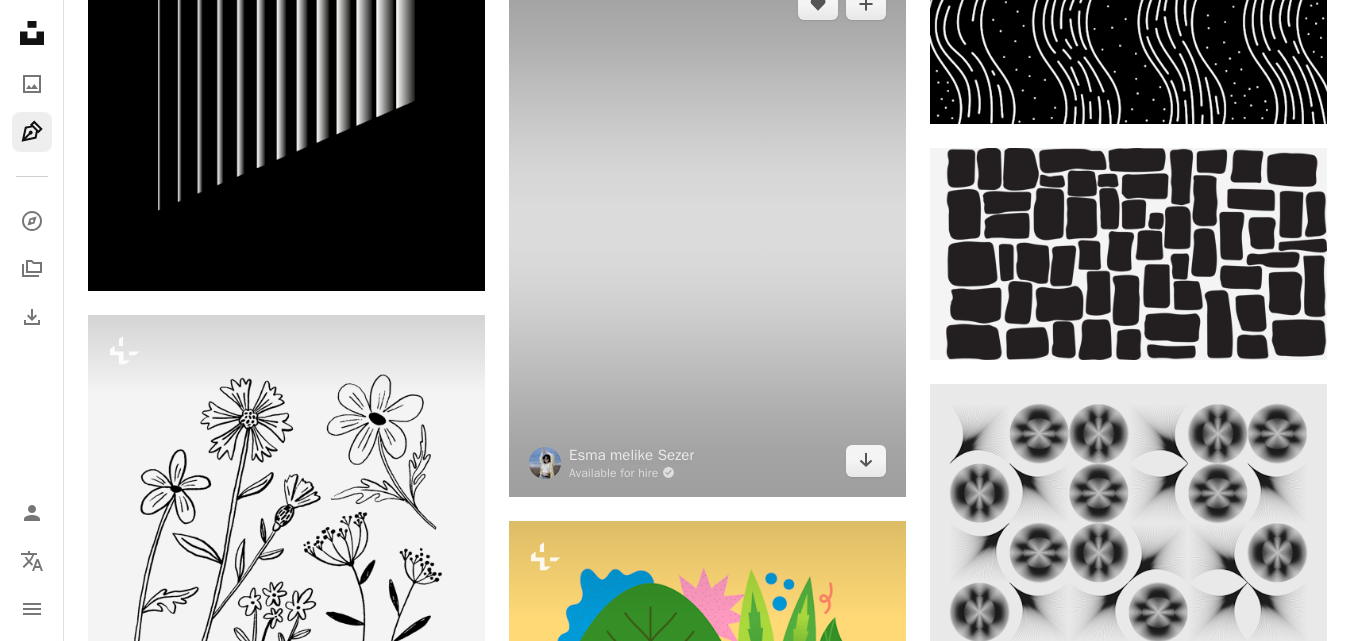 scroll, scrollTop: 19300, scrollLeft: 0, axis: vertical 